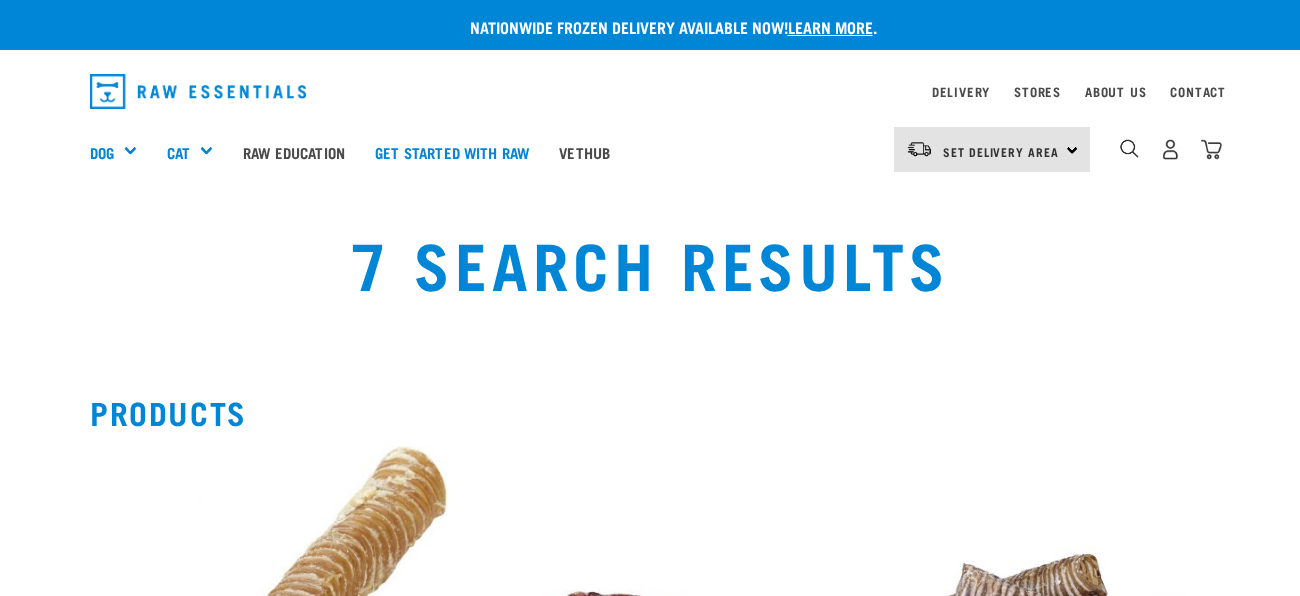 scroll, scrollTop: 0, scrollLeft: 0, axis: both 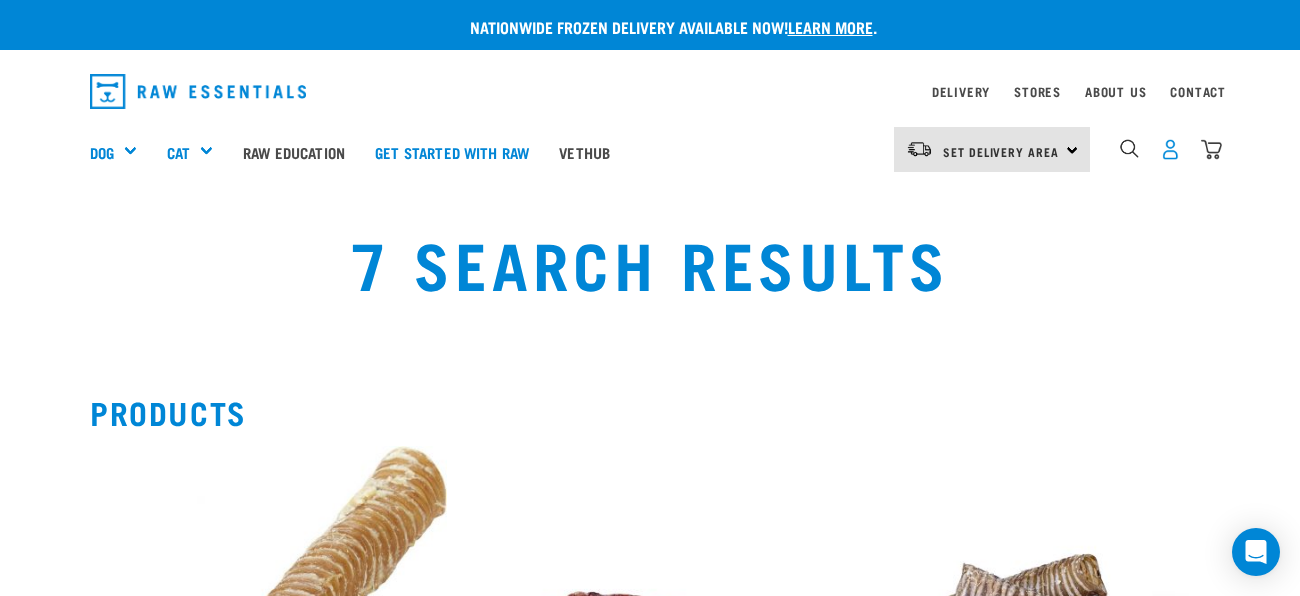 click at bounding box center [1170, 149] 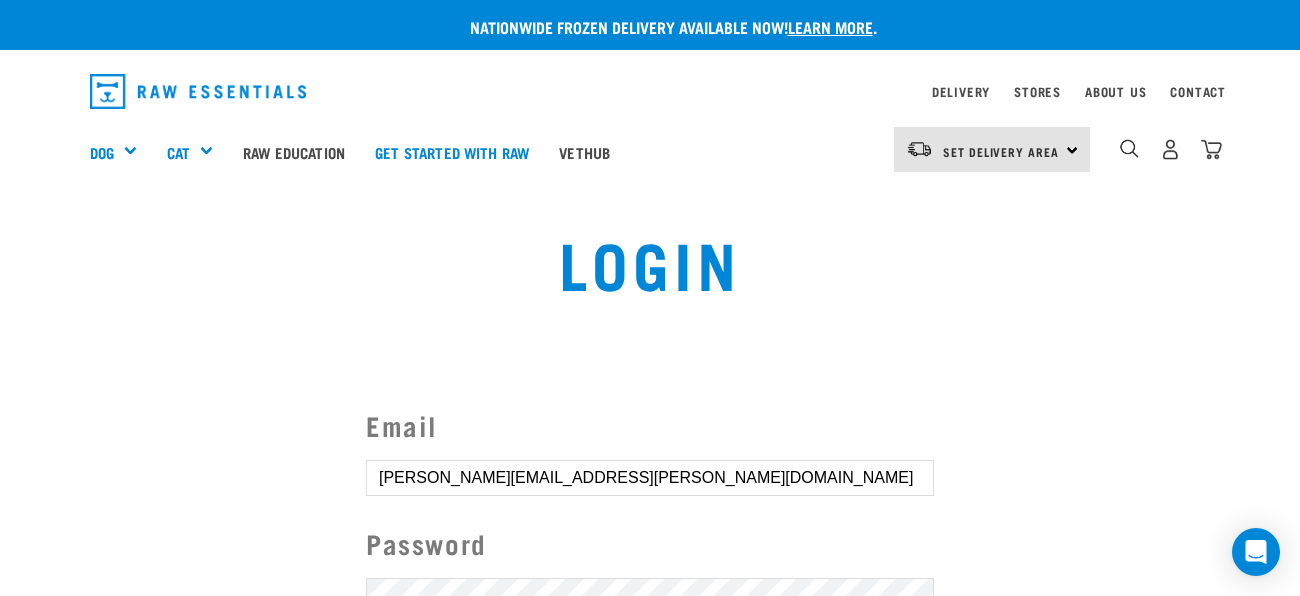 scroll, scrollTop: 0, scrollLeft: 0, axis: both 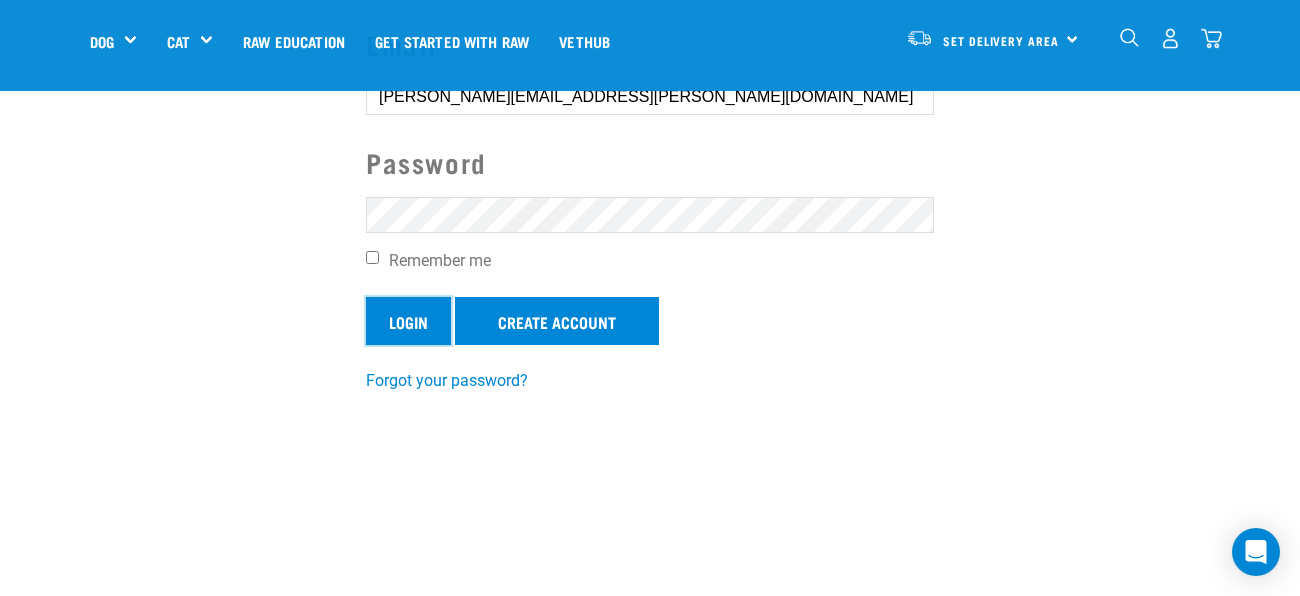 click on "Login" at bounding box center [408, 321] 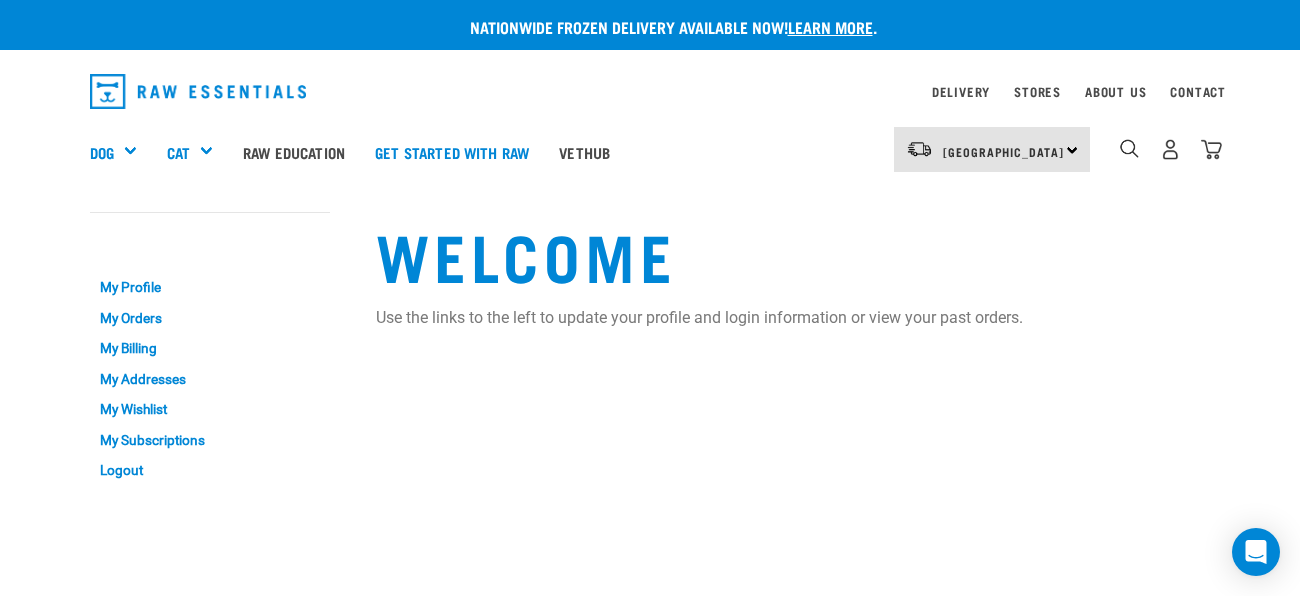 scroll, scrollTop: 0, scrollLeft: 0, axis: both 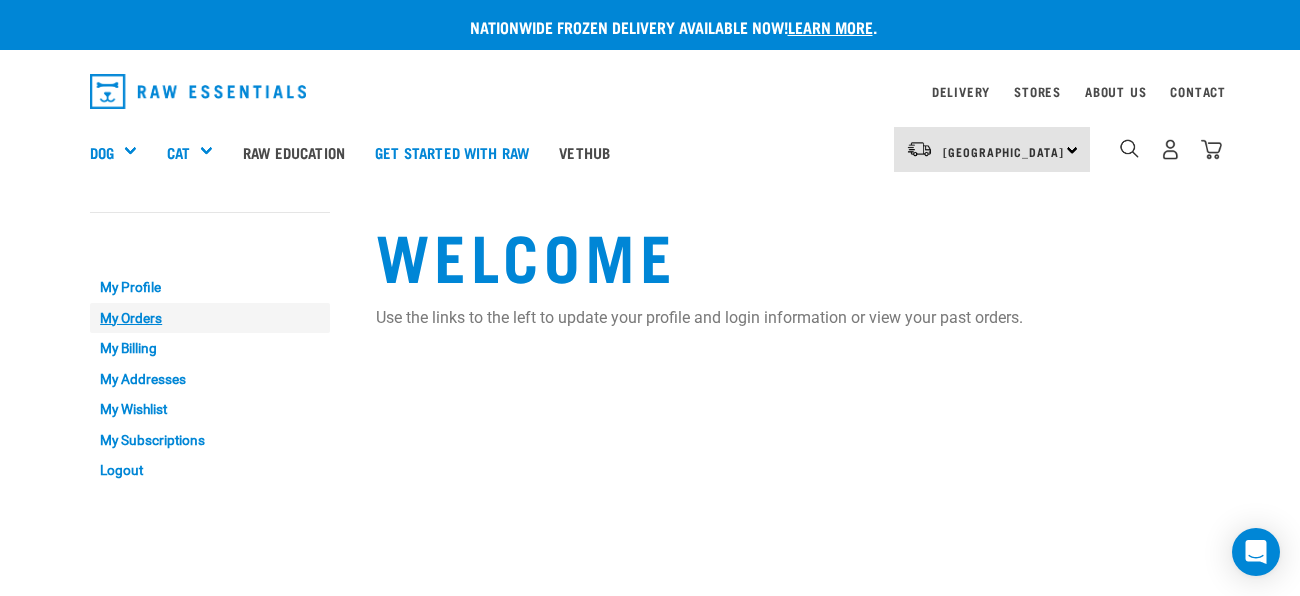 click on "My Orders" at bounding box center (210, 318) 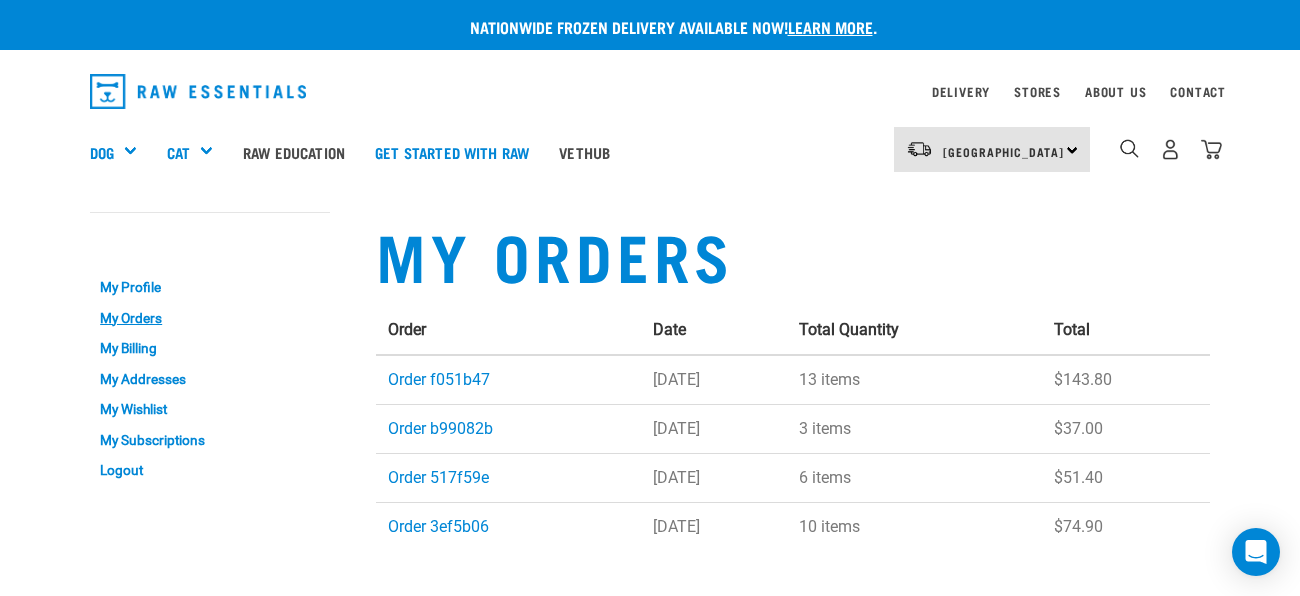 scroll, scrollTop: 39, scrollLeft: 0, axis: vertical 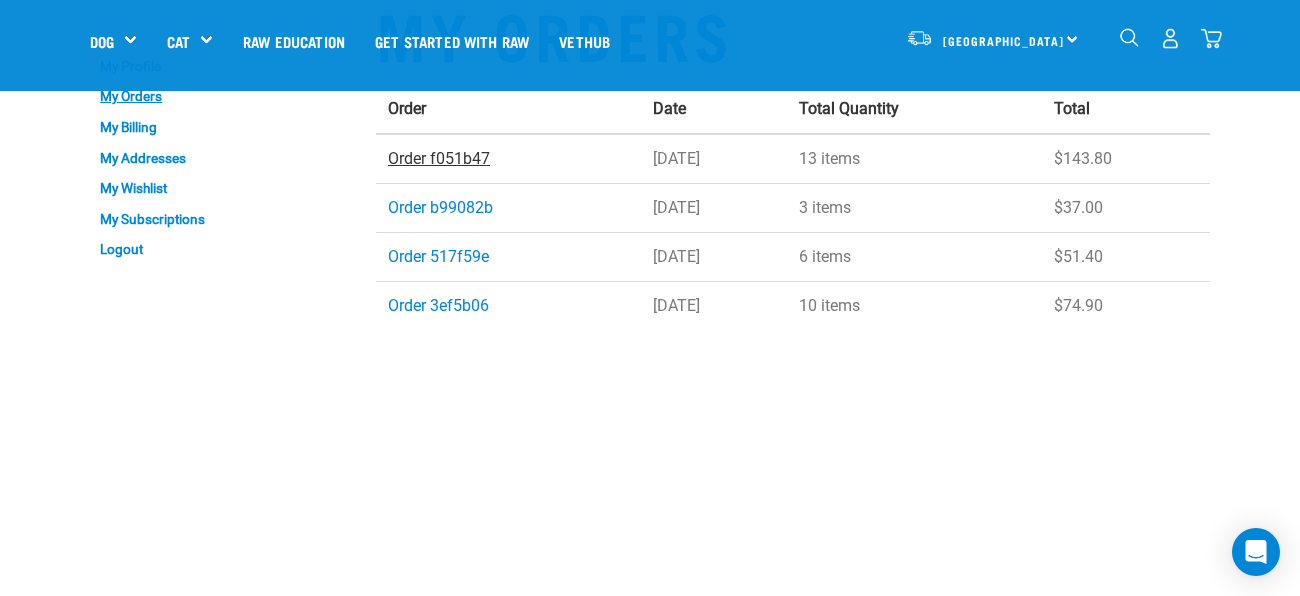 click on "Order f051b47" at bounding box center (439, 158) 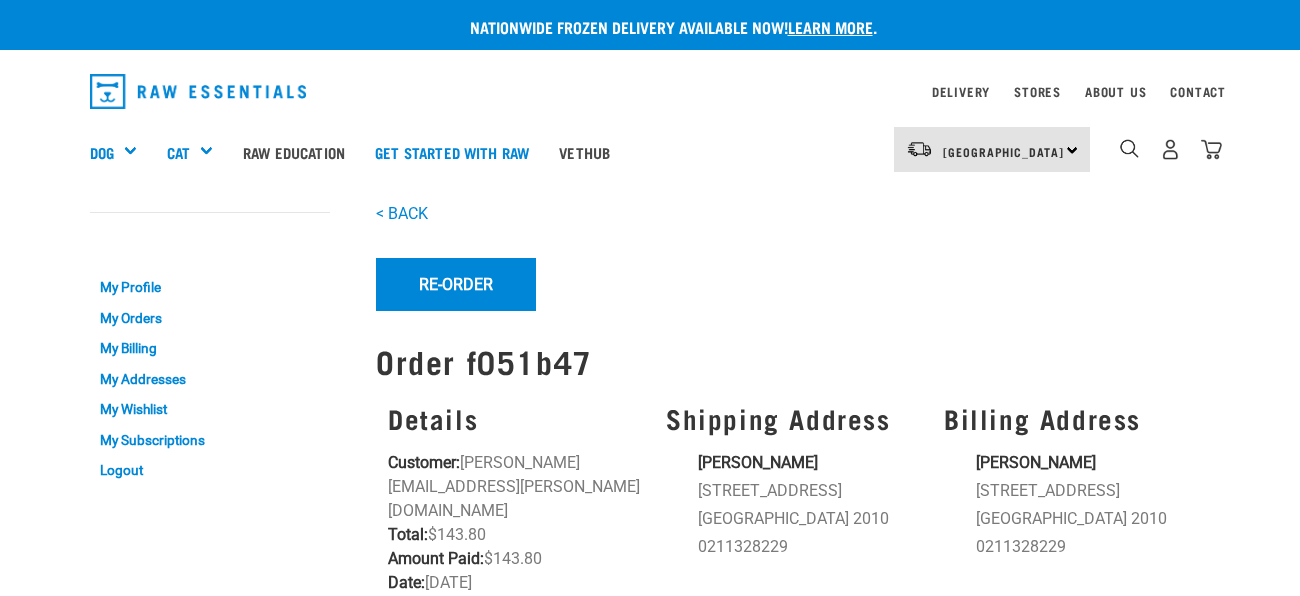scroll, scrollTop: 0, scrollLeft: 0, axis: both 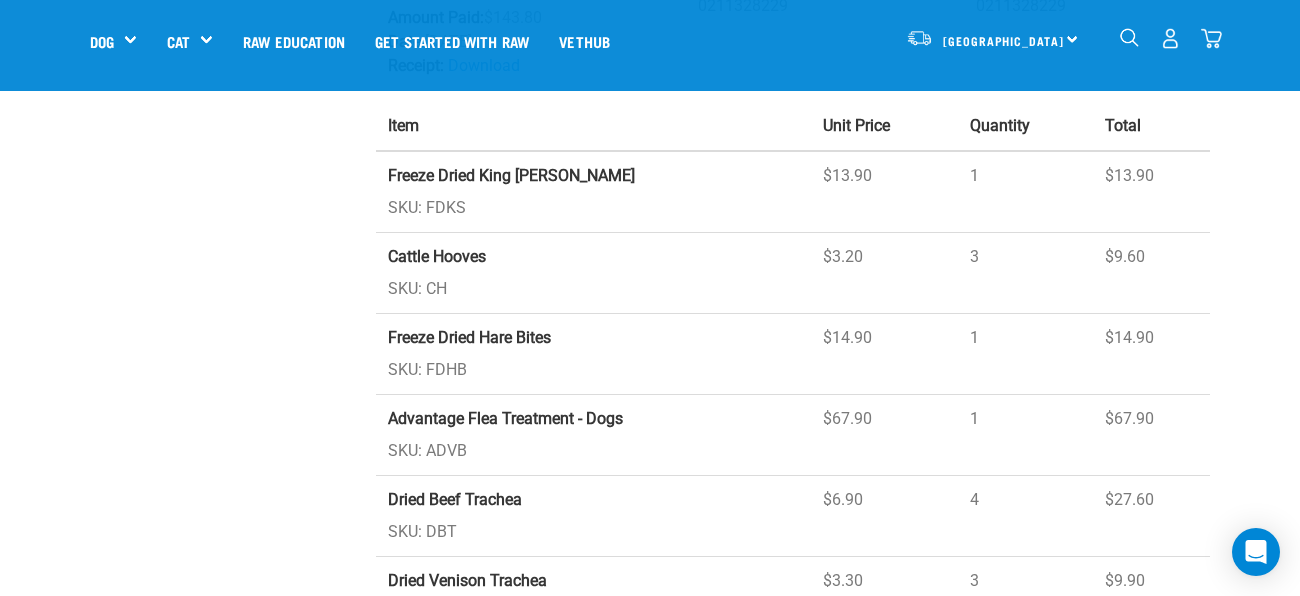 click on "Cattle Hooves" at bounding box center (437, 256) 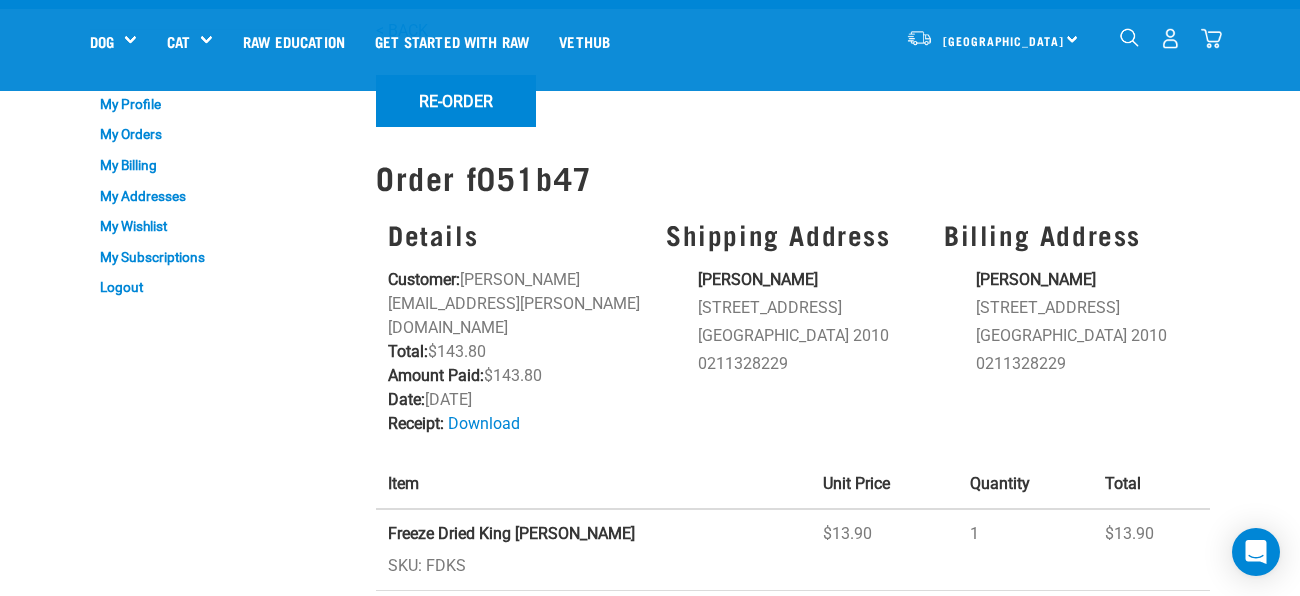 scroll, scrollTop: 0, scrollLeft: 0, axis: both 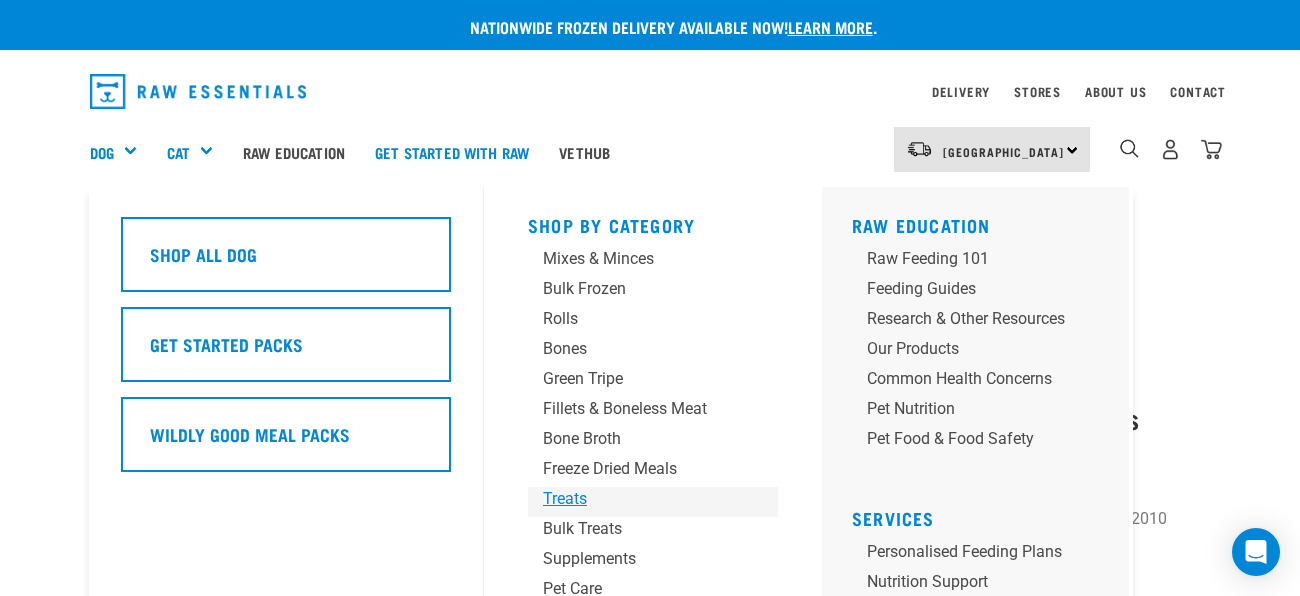 click on "Treats" at bounding box center (636, 499) 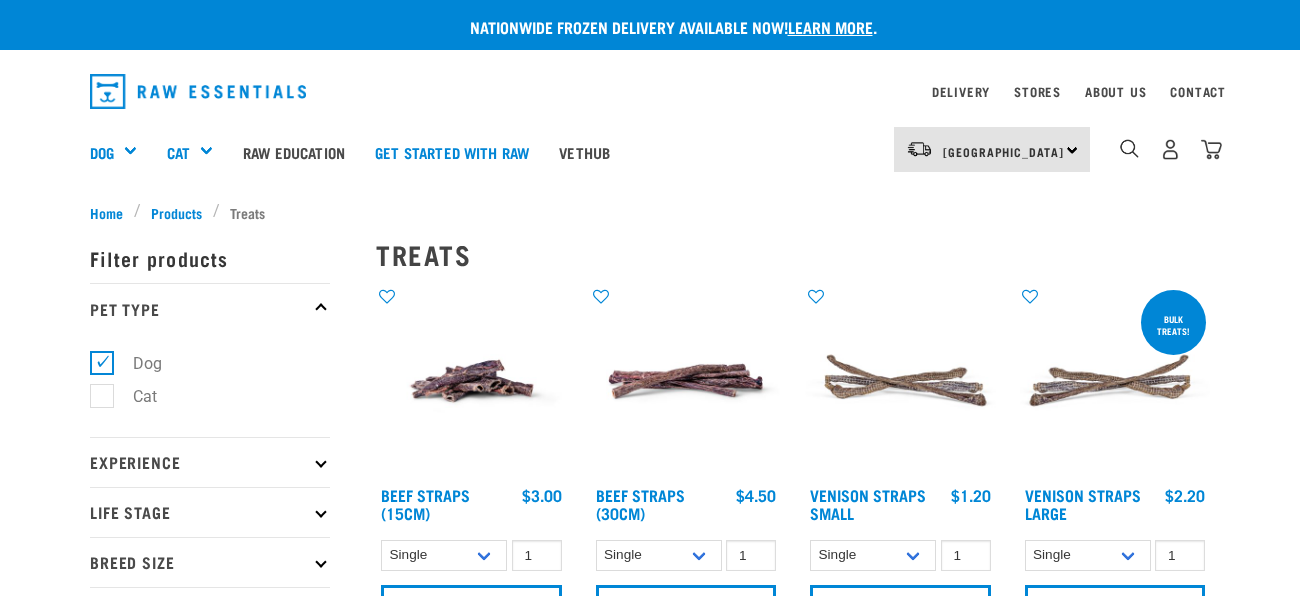 scroll, scrollTop: 0, scrollLeft: 0, axis: both 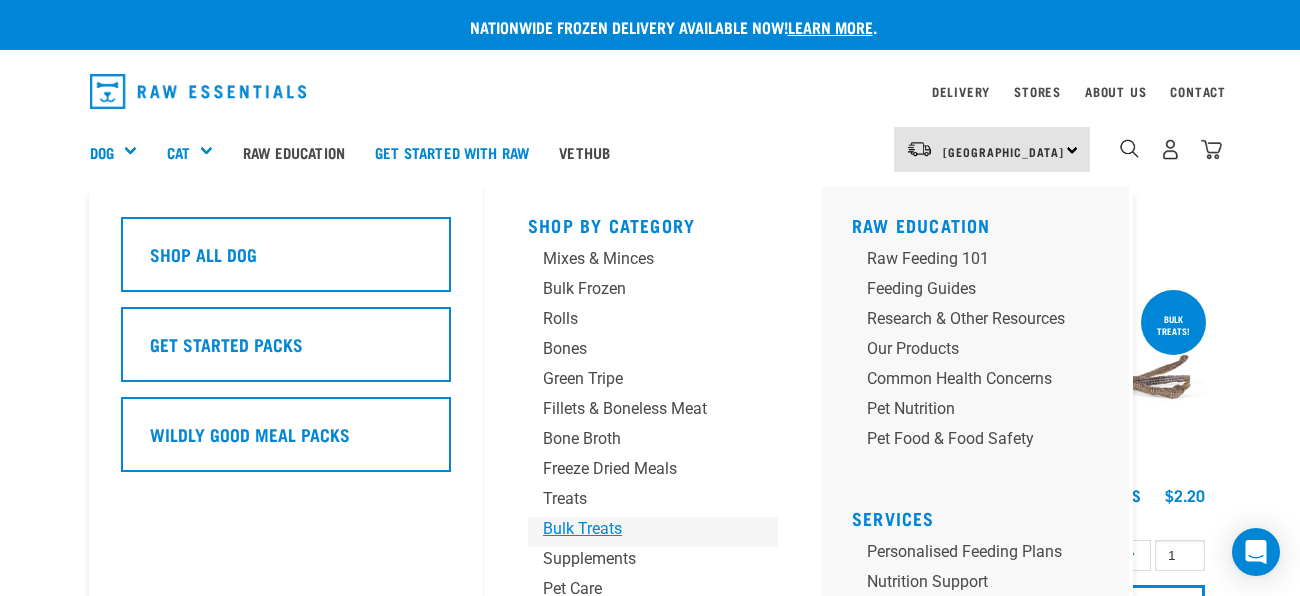 click on "Bulk Treats" at bounding box center (636, 529) 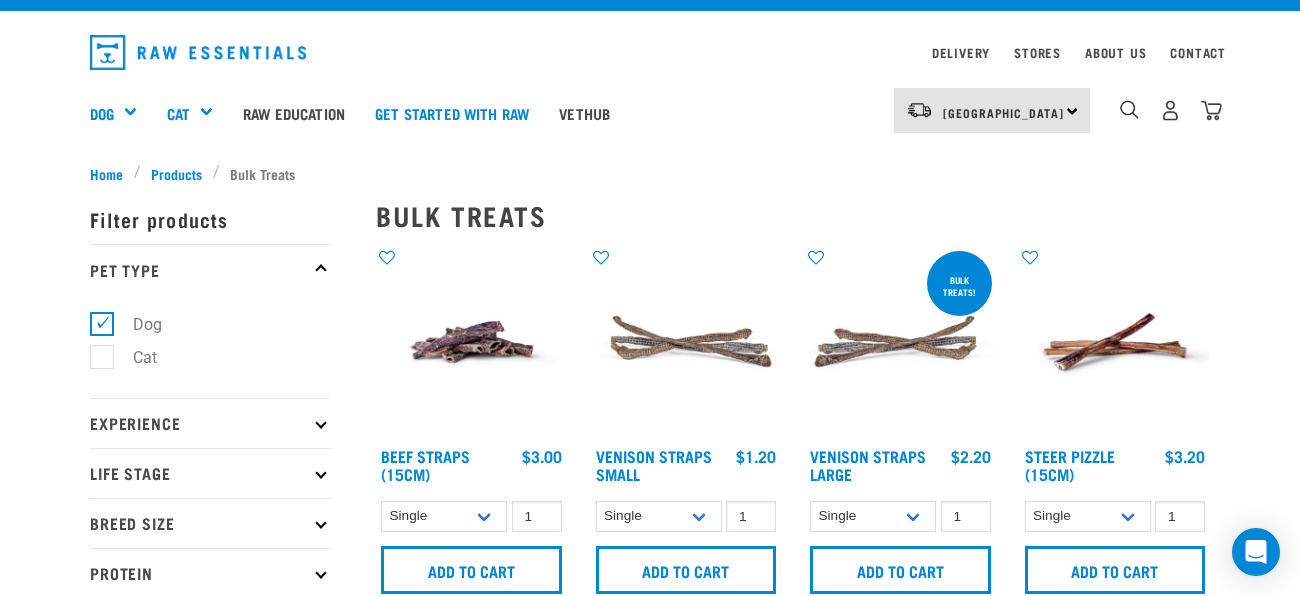 scroll, scrollTop: 39, scrollLeft: 0, axis: vertical 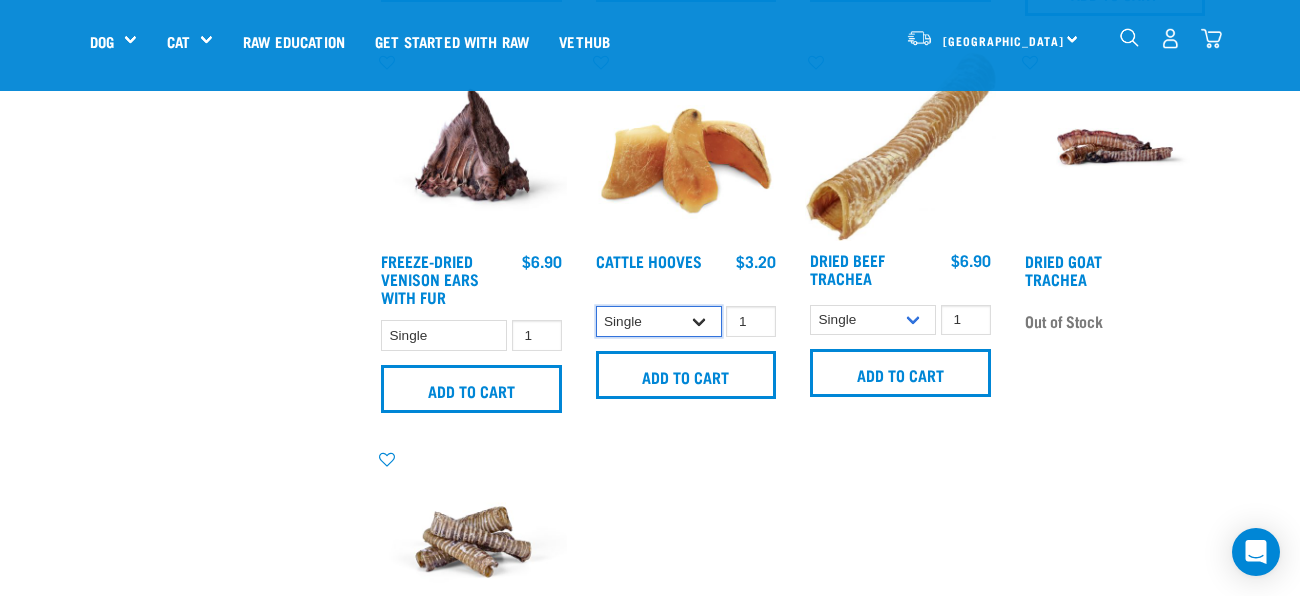 click on "Single
10 per pack
Bulk (30 pack)" at bounding box center (659, 321) 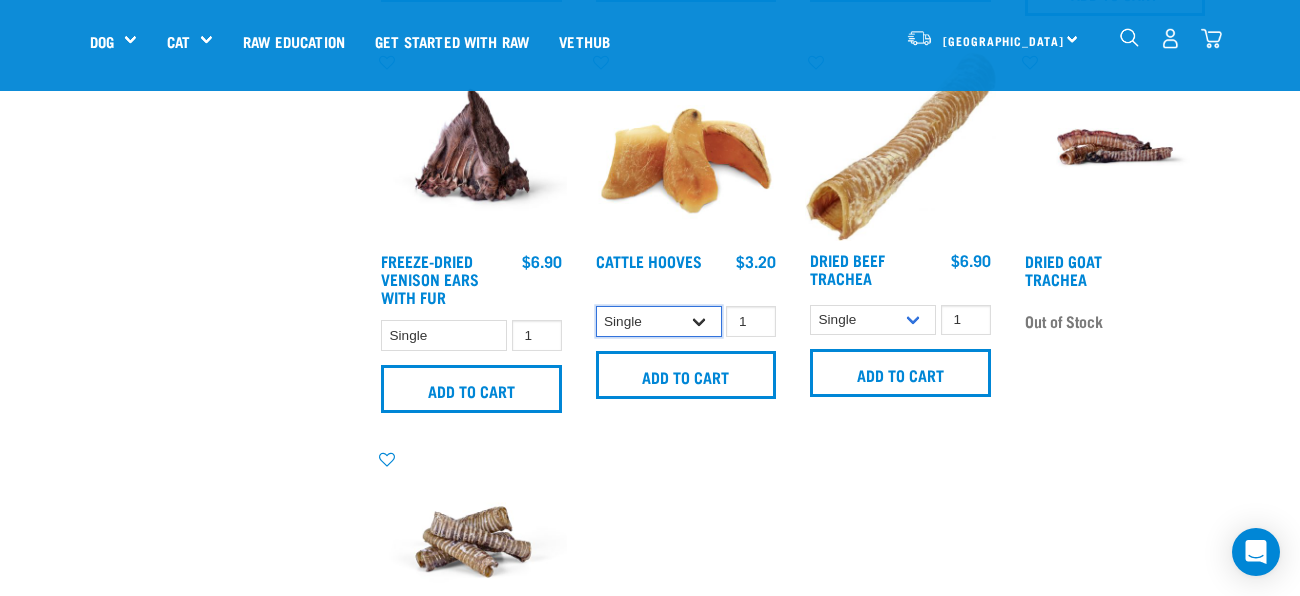 select on "724" 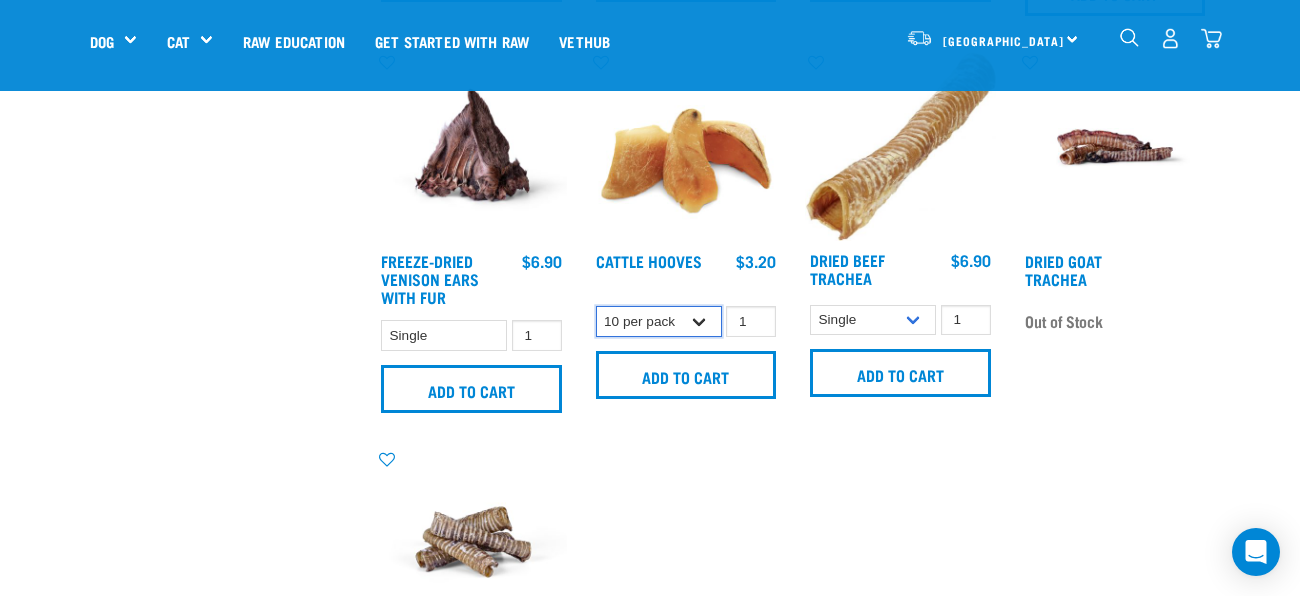 click on "Single
10 per pack
Bulk (30 pack)" at bounding box center (659, 321) 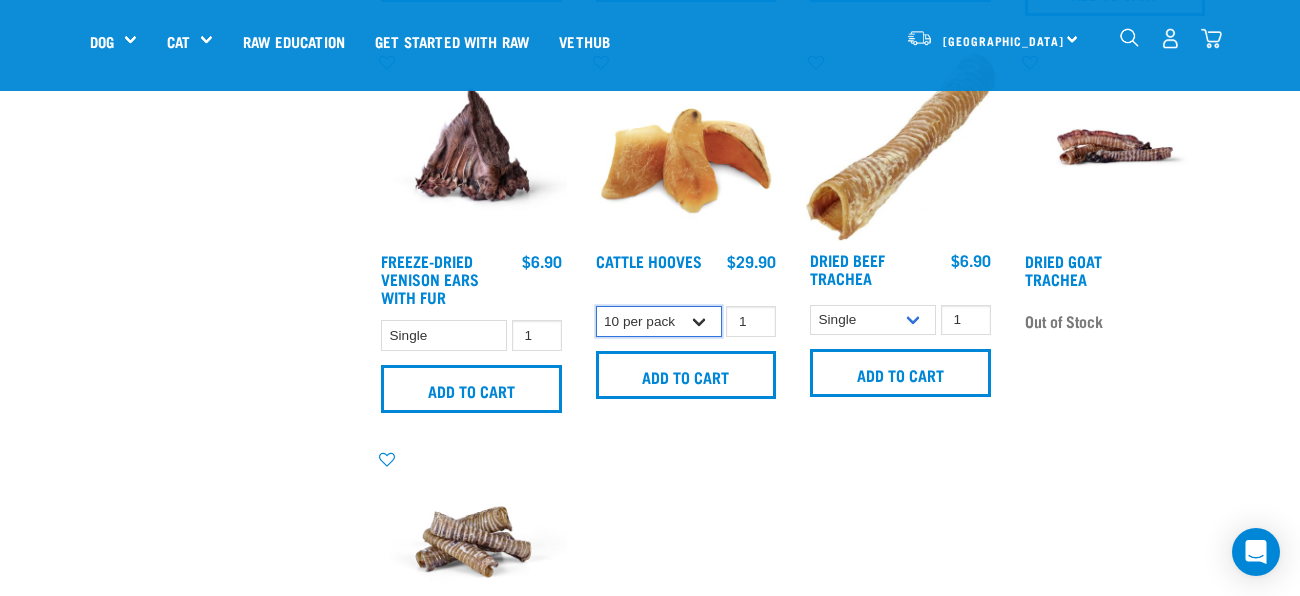 click on "Single
10 per pack
Bulk (30 pack)" at bounding box center [659, 321] 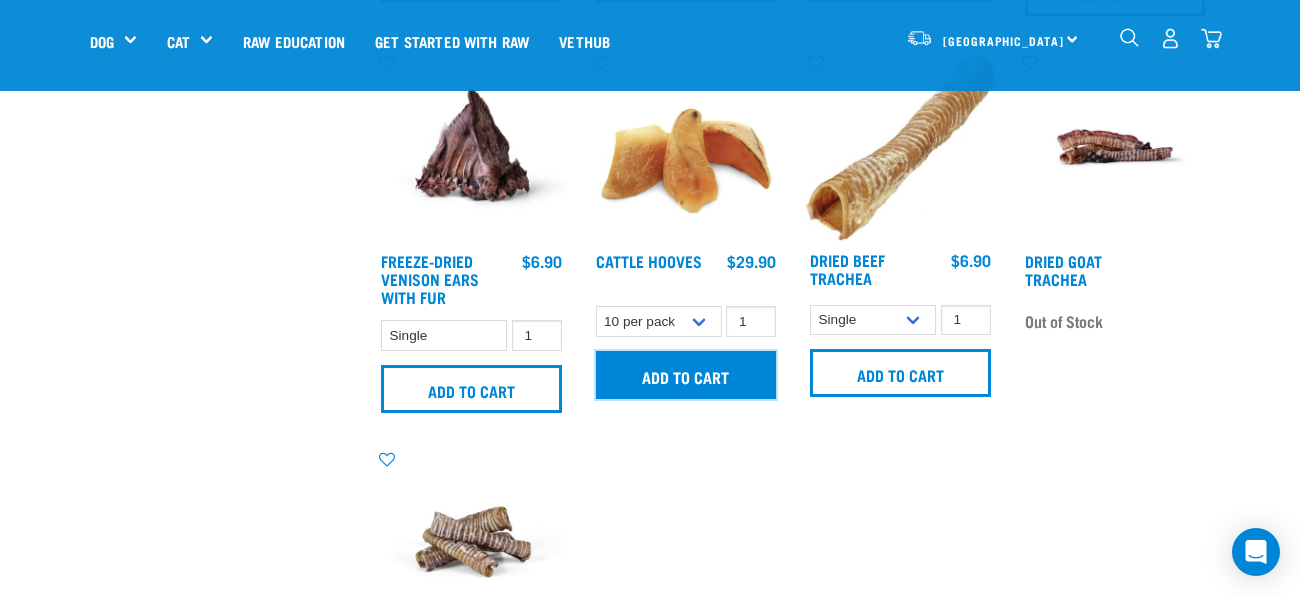 click on "Add to cart" at bounding box center [686, 375] 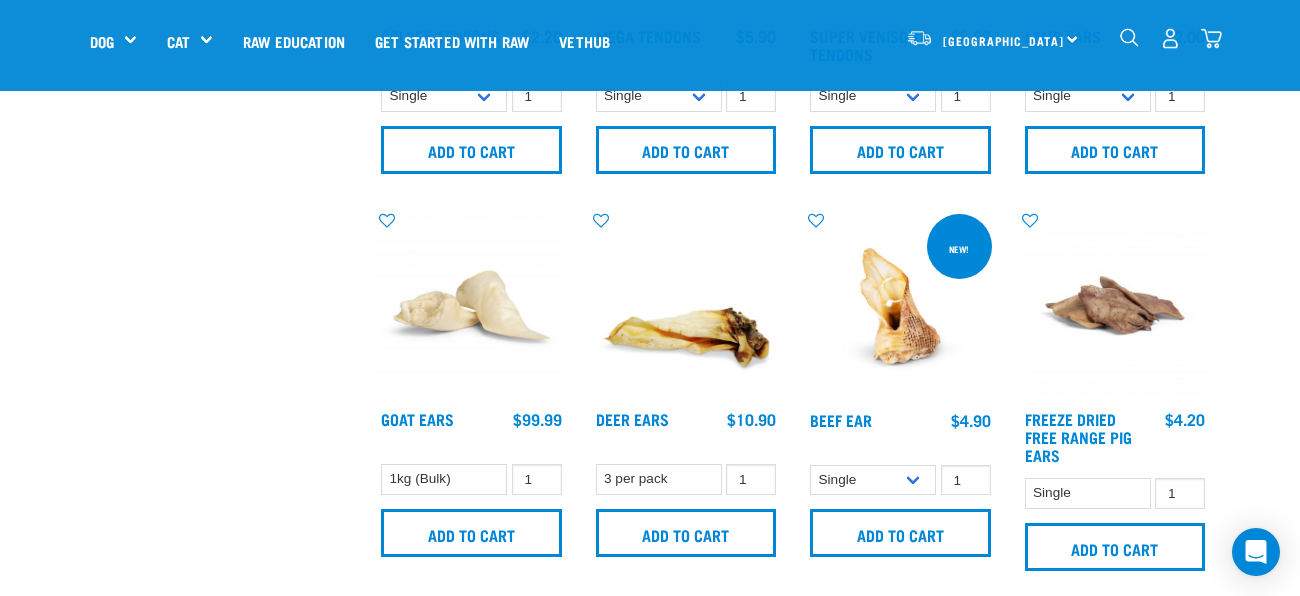 scroll, scrollTop: 1039, scrollLeft: 0, axis: vertical 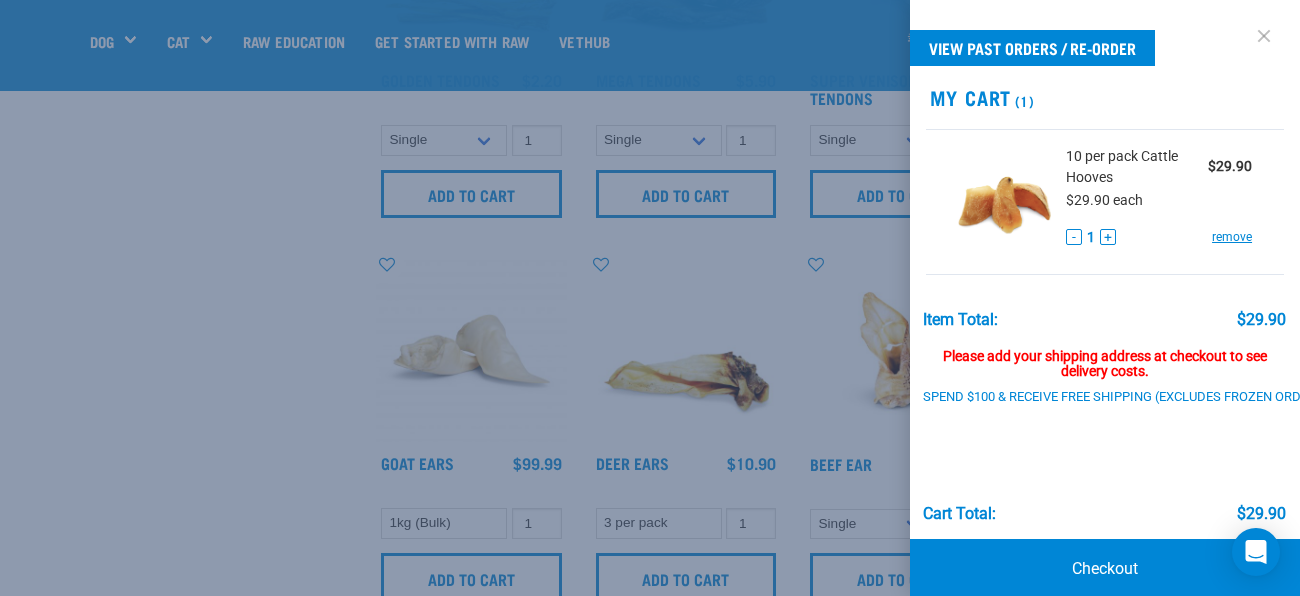 click at bounding box center [1264, 36] 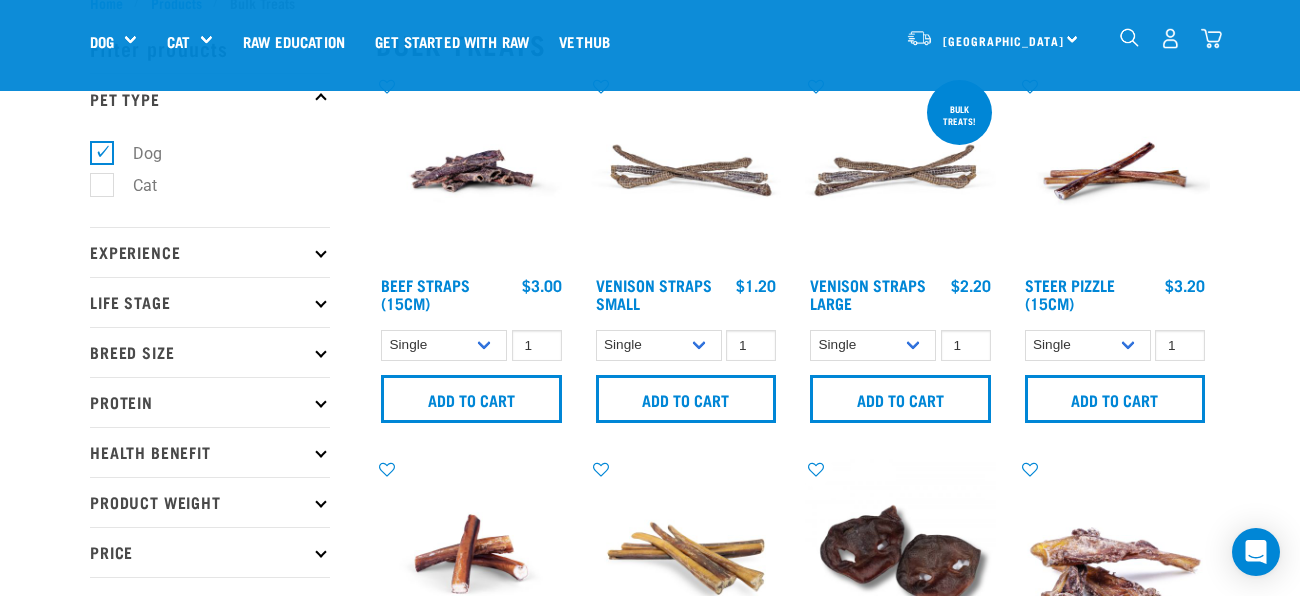 scroll, scrollTop: 0, scrollLeft: 0, axis: both 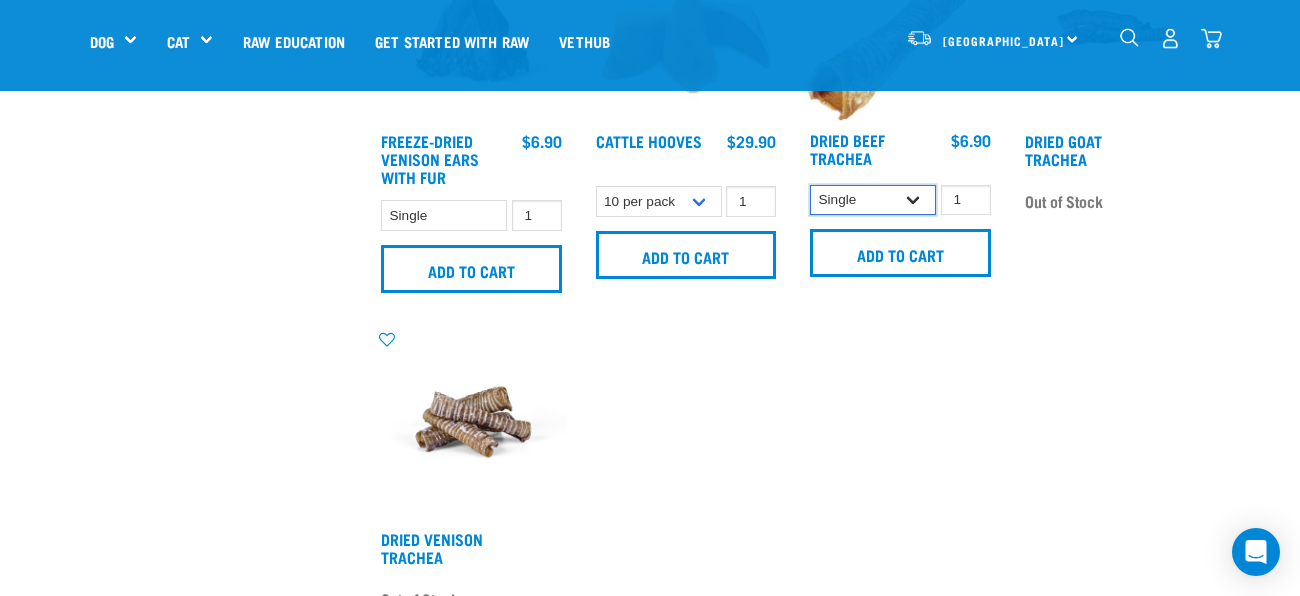 click on "Single
10 per pack
1kg (Bulk)" at bounding box center (873, 200) 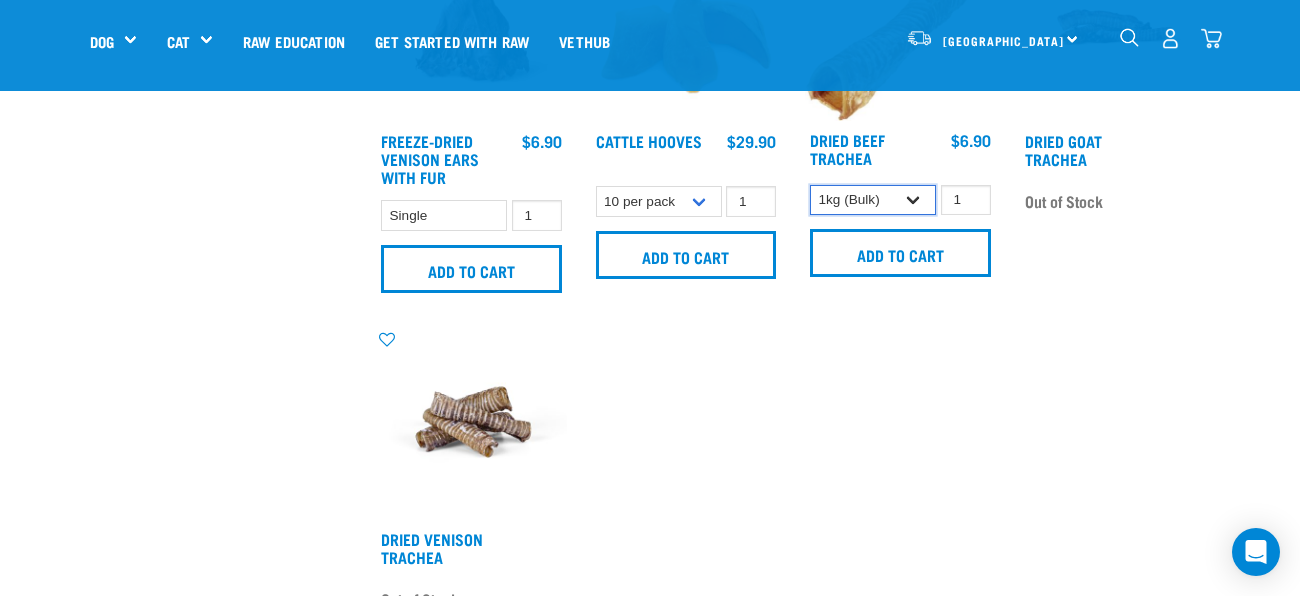 click on "Single
10 per pack
1kg (Bulk)" at bounding box center [873, 200] 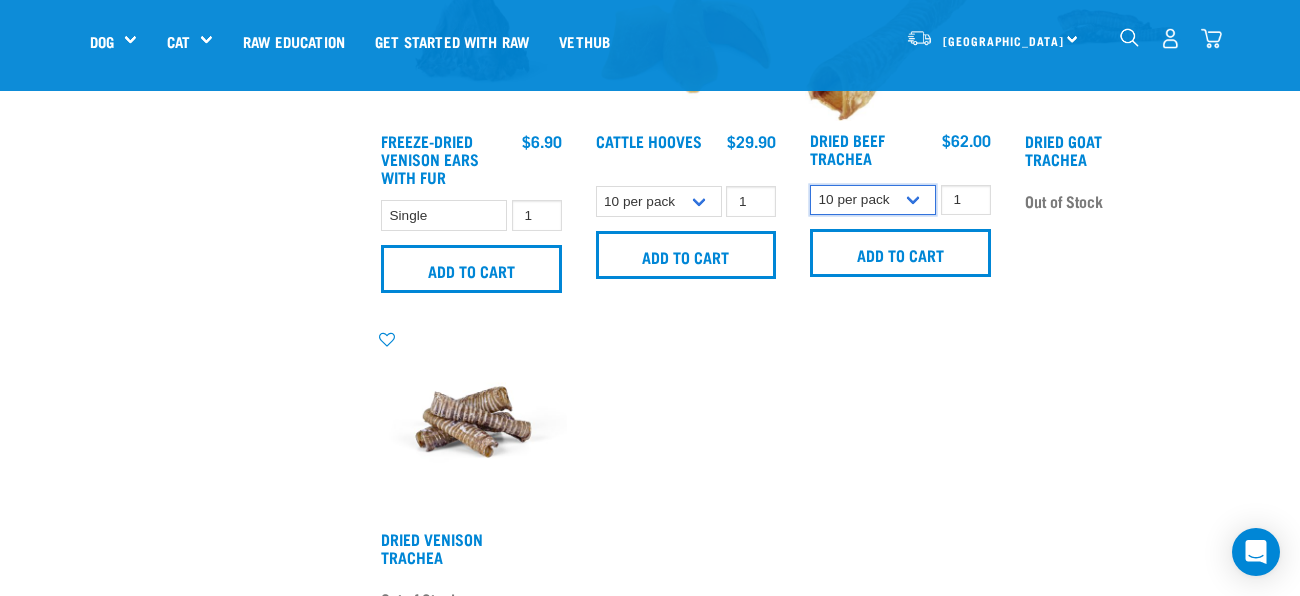 select on "34495" 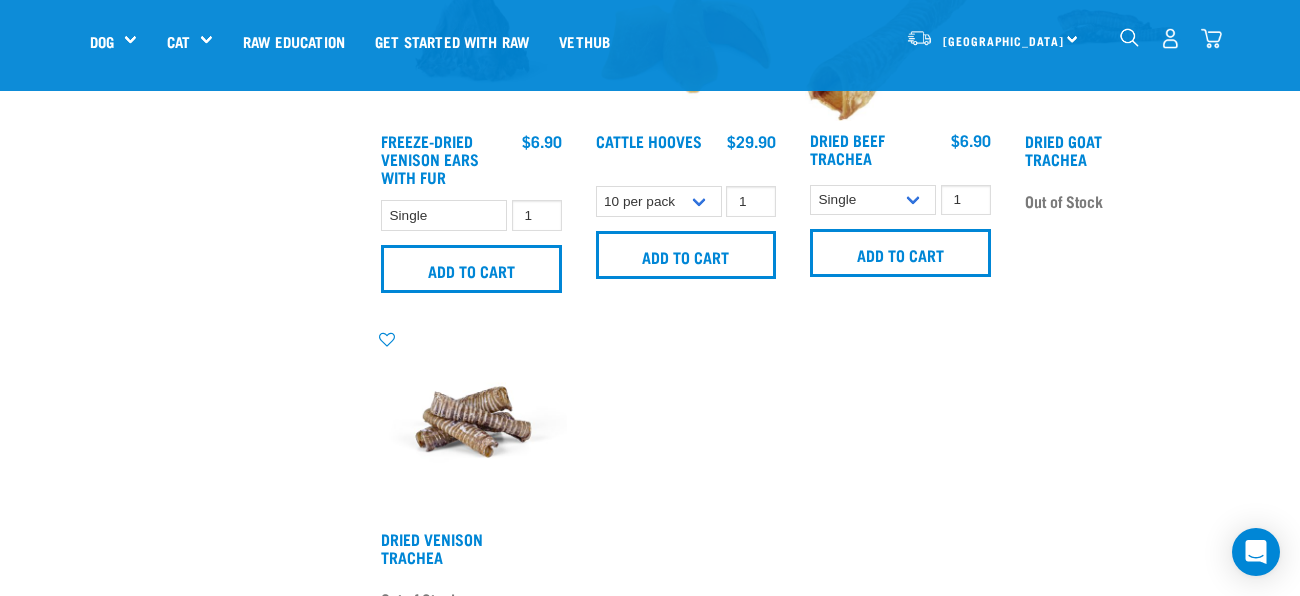 click on "Nationwide frozen delivery available now!  Learn more .
Delivery
Stores
About Us
Contact" at bounding box center (650, -523) 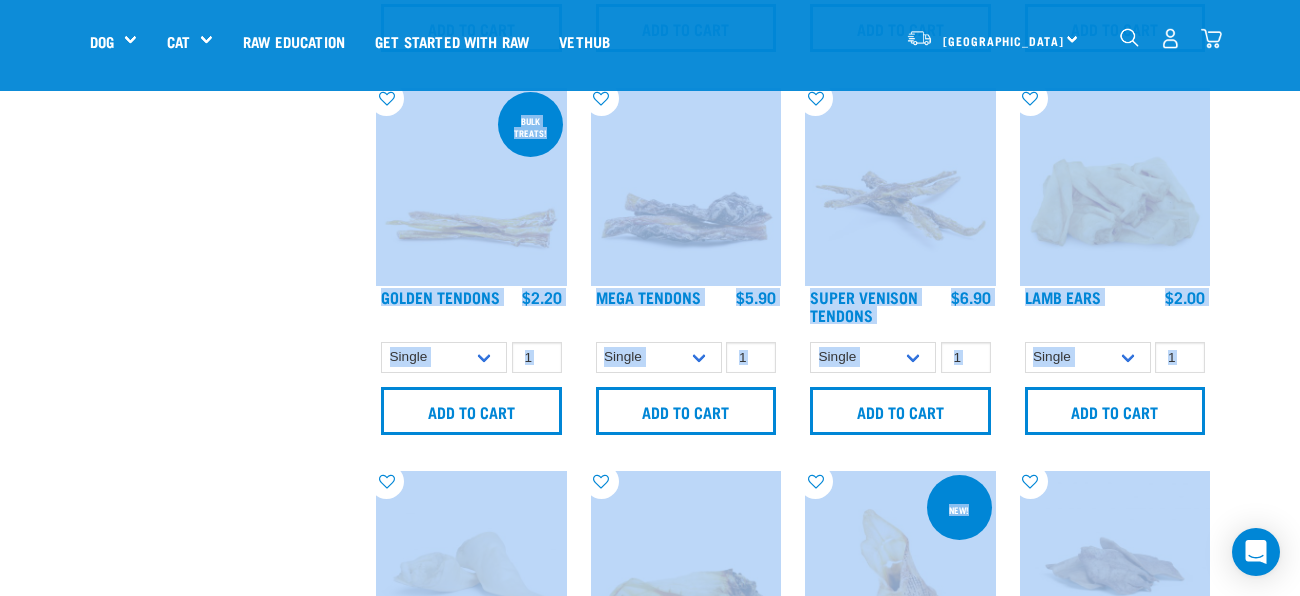 scroll, scrollTop: 0, scrollLeft: 0, axis: both 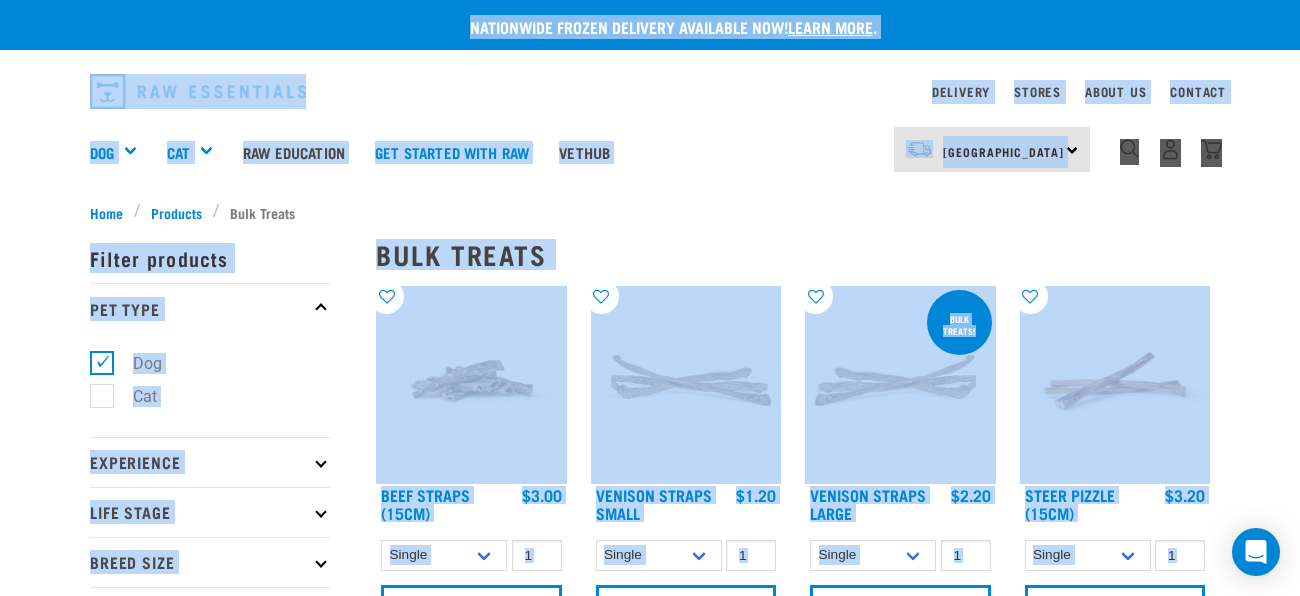 drag, startPoint x: 1288, startPoint y: 334, endPoint x: 1296, endPoint y: -84, distance: 418.07654 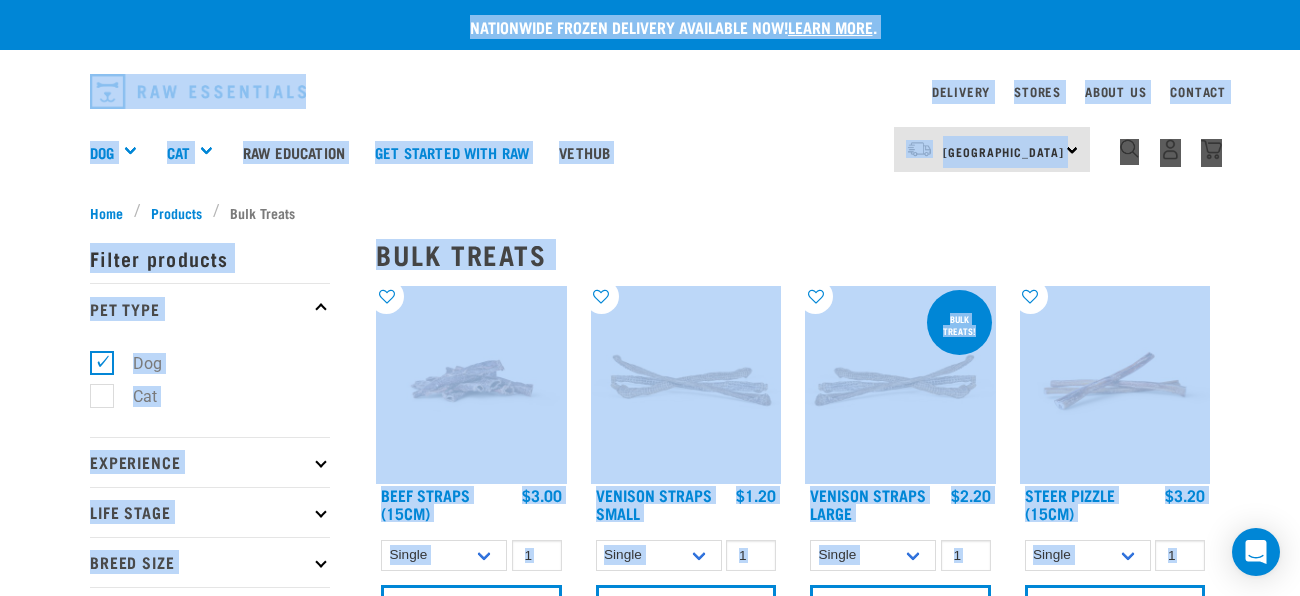 click on "Nationwide frozen delivery available now!  Learn more .
Delivery
Stores
About Us
Contact
Dog 1" at bounding box center (650, 1807) 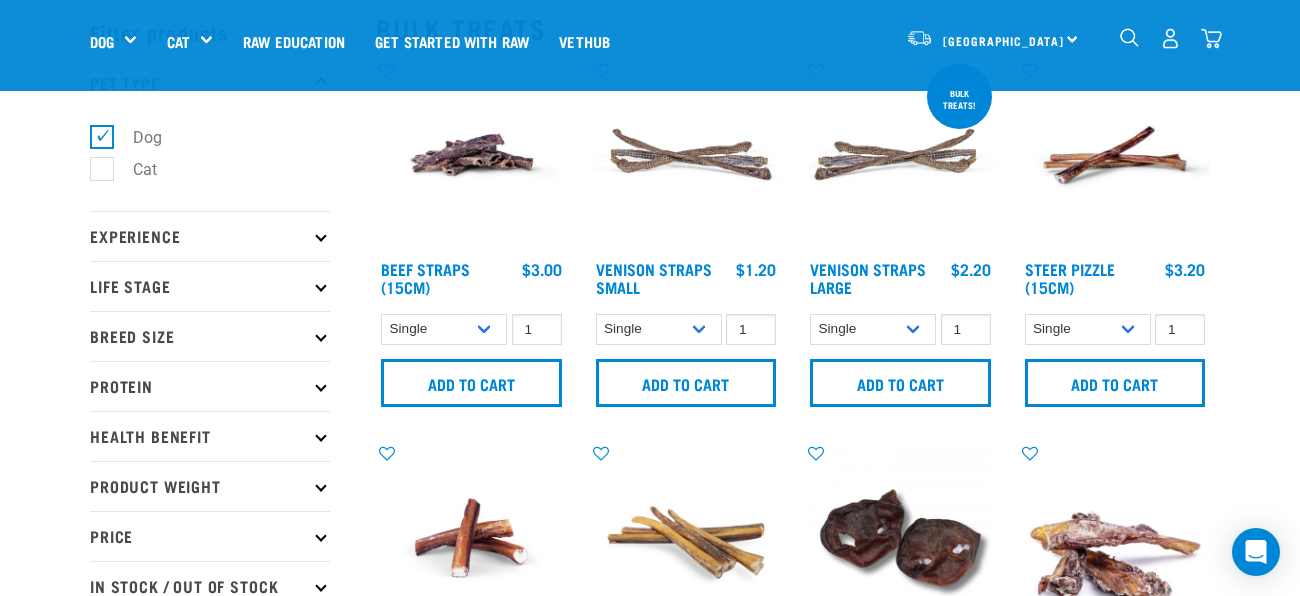 scroll, scrollTop: 79, scrollLeft: 0, axis: vertical 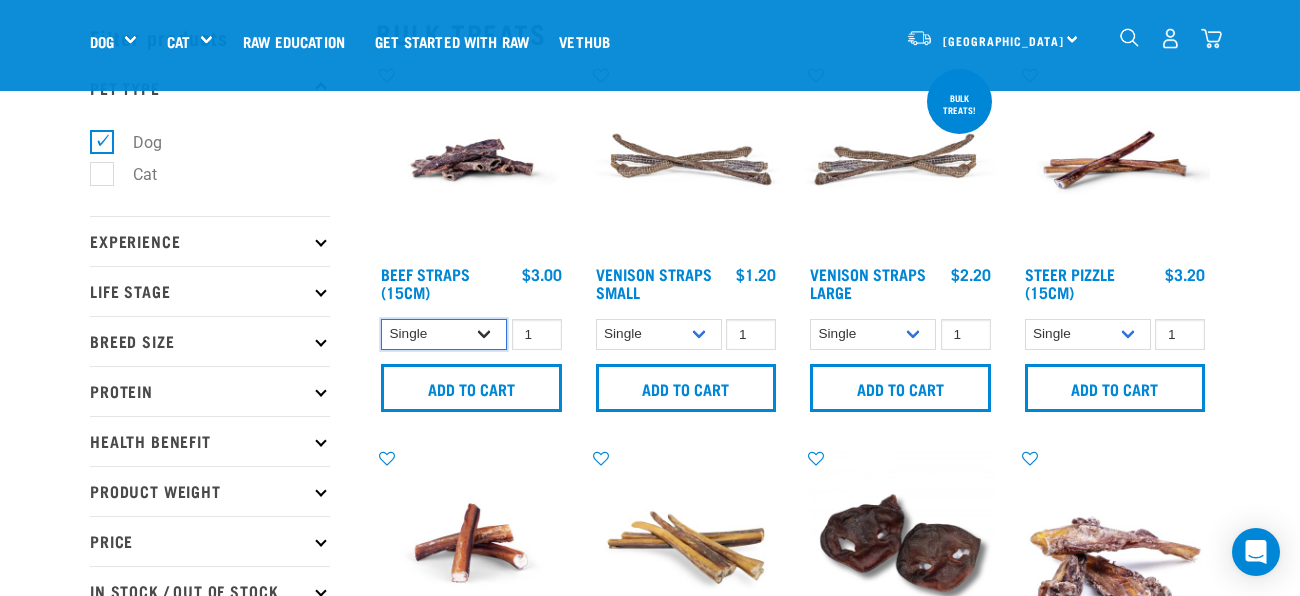 click on "Single
6 per pack
25 per pack" at bounding box center [444, 334] 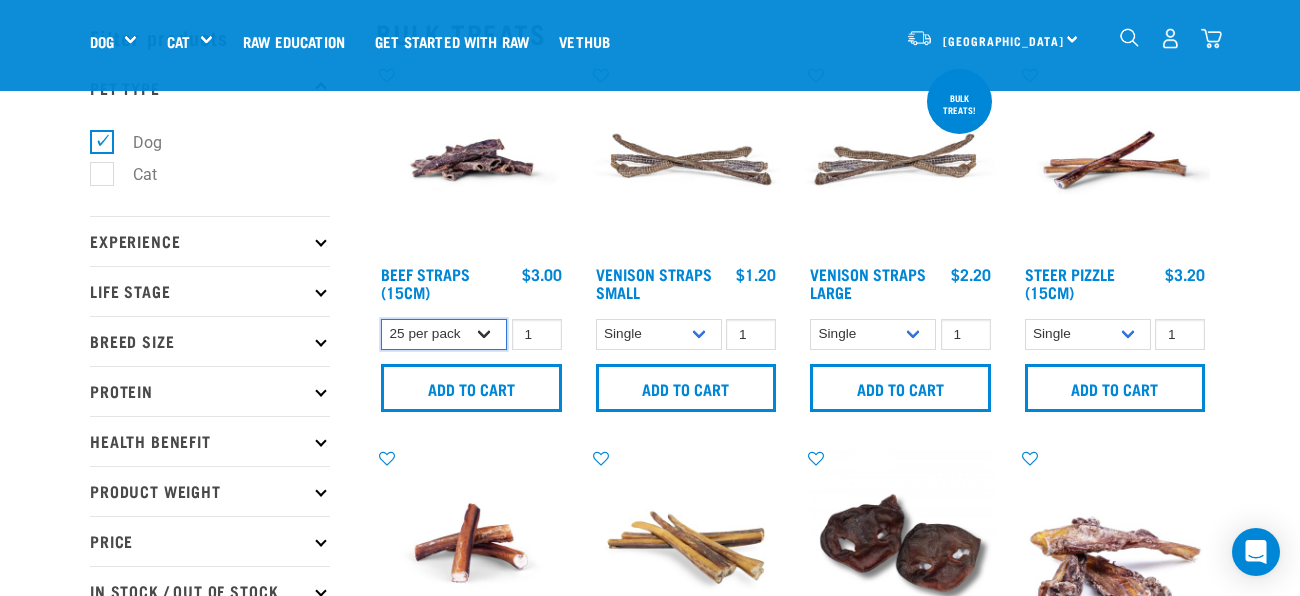 click on "Single
6 per pack
25 per pack" at bounding box center [444, 334] 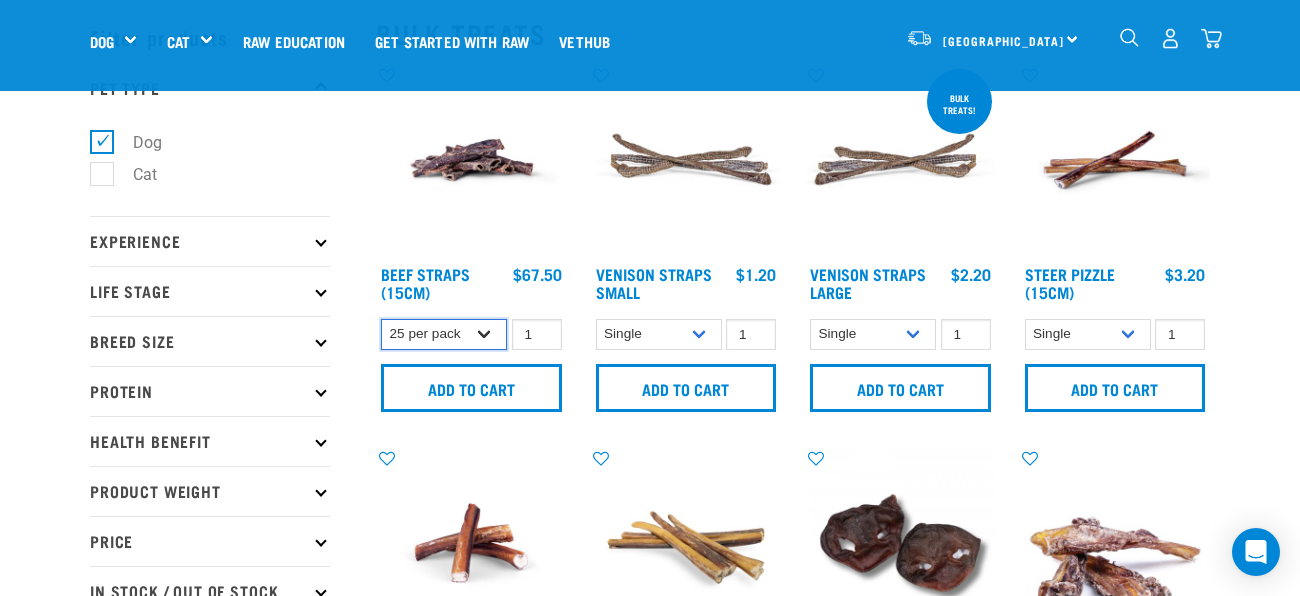 click on "Single
6 per pack
25 per pack" at bounding box center [444, 334] 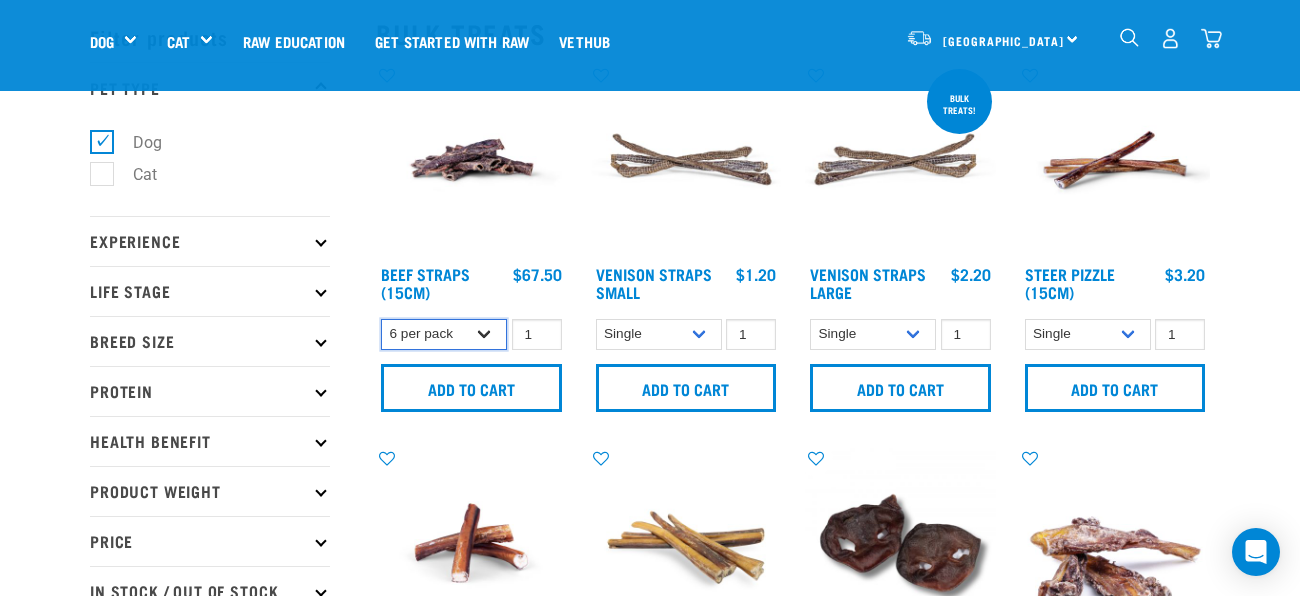 click on "Single
6 per pack
25 per pack" at bounding box center (444, 334) 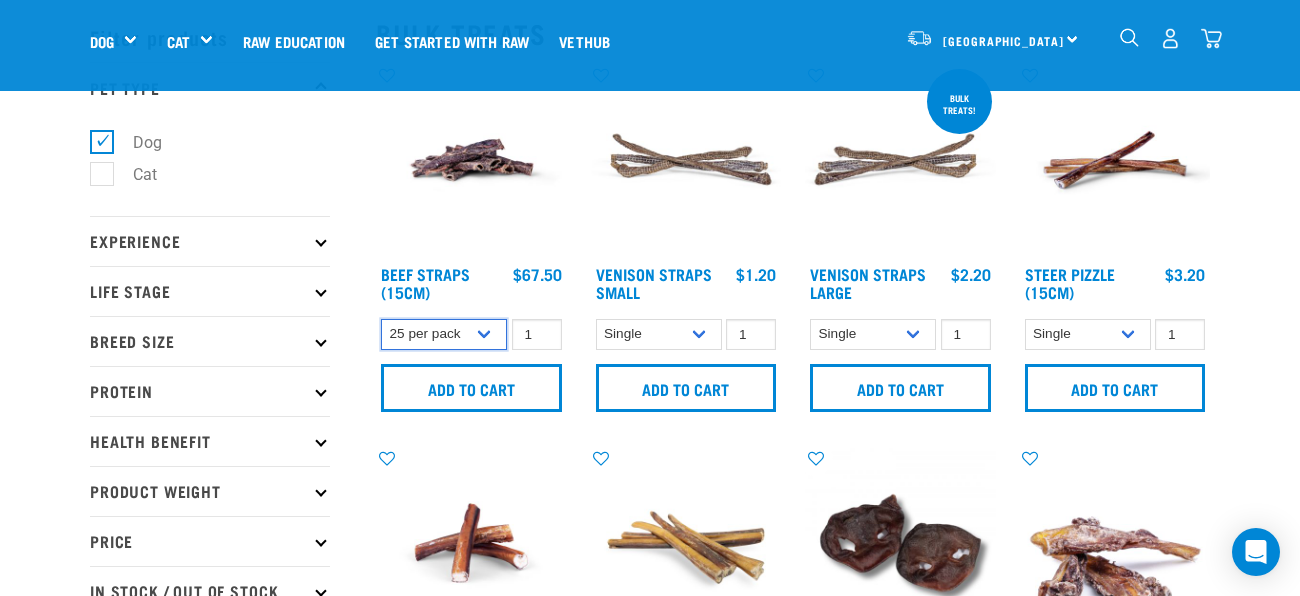 select on "726" 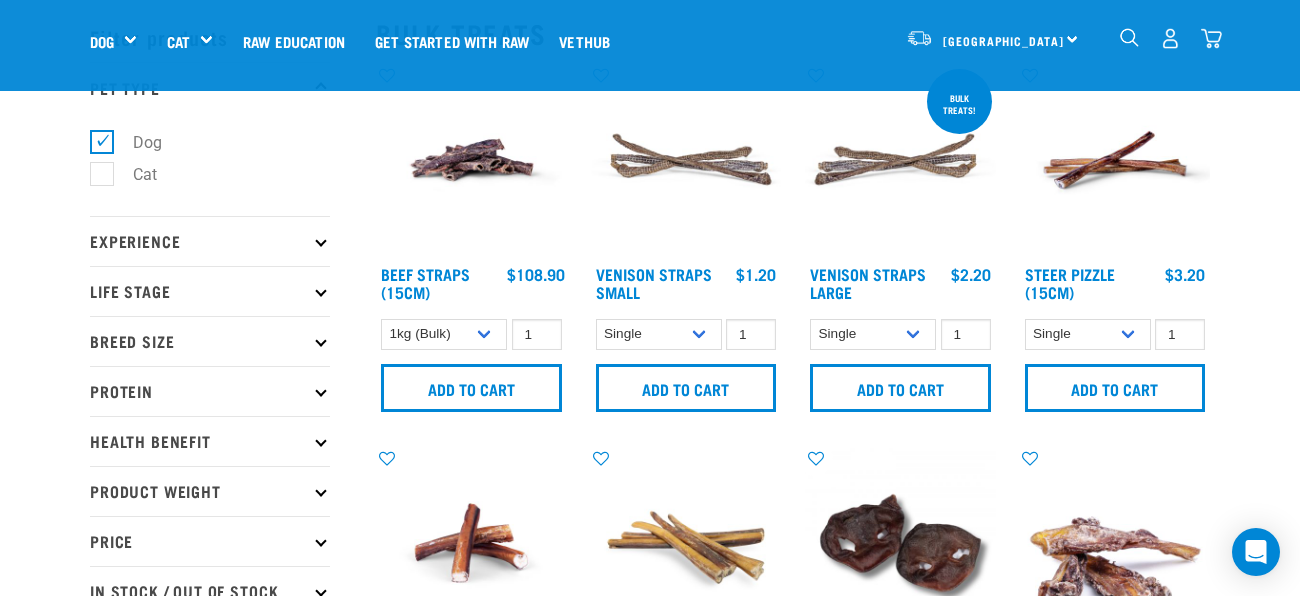 click on "Nationwide frozen delivery available now!  Learn more .
Delivery
Stores
About Us
Contact" at bounding box center [650, 1156] 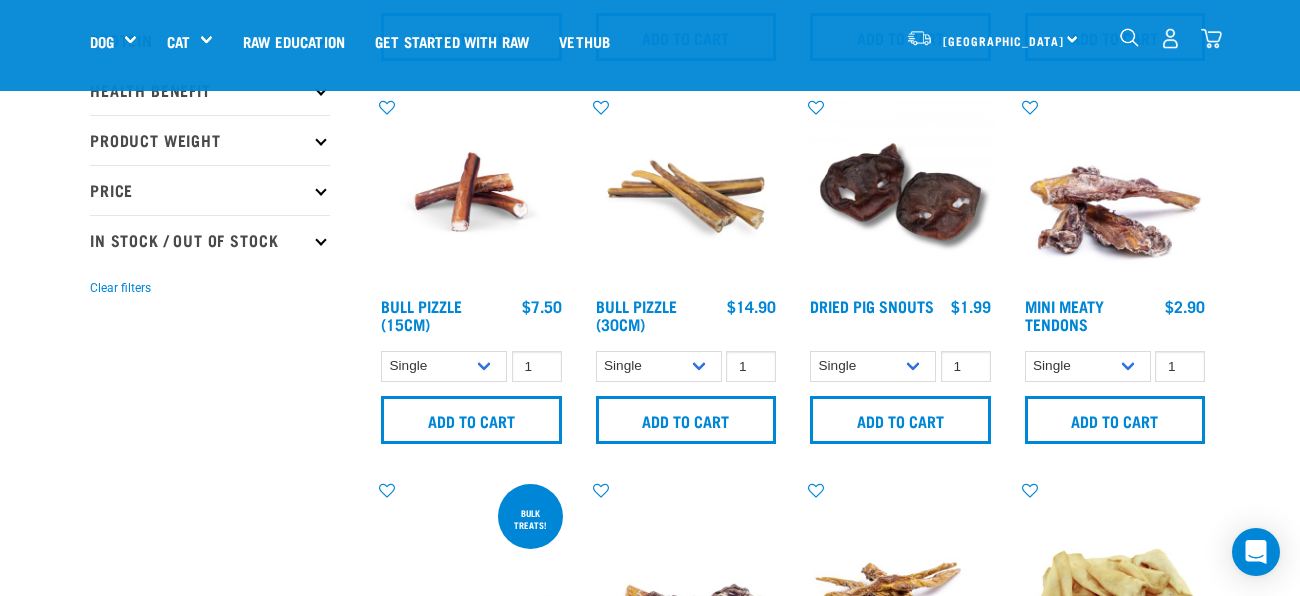 scroll, scrollTop: 439, scrollLeft: 0, axis: vertical 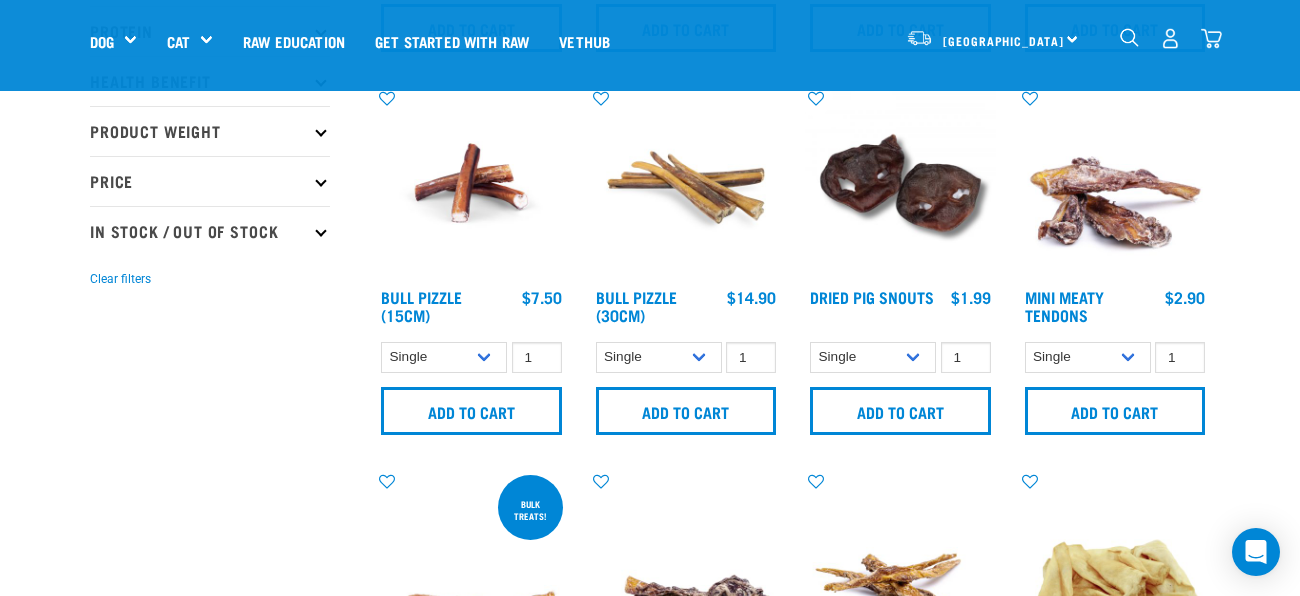 click at bounding box center [1129, 37] 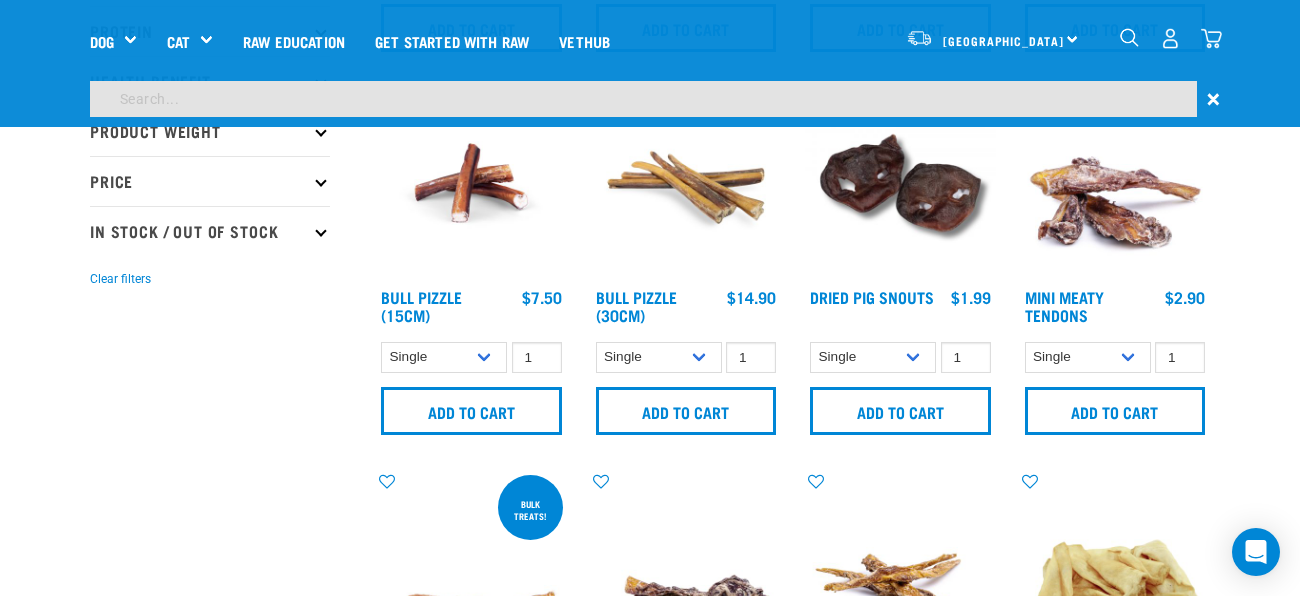 click at bounding box center [643, 99] 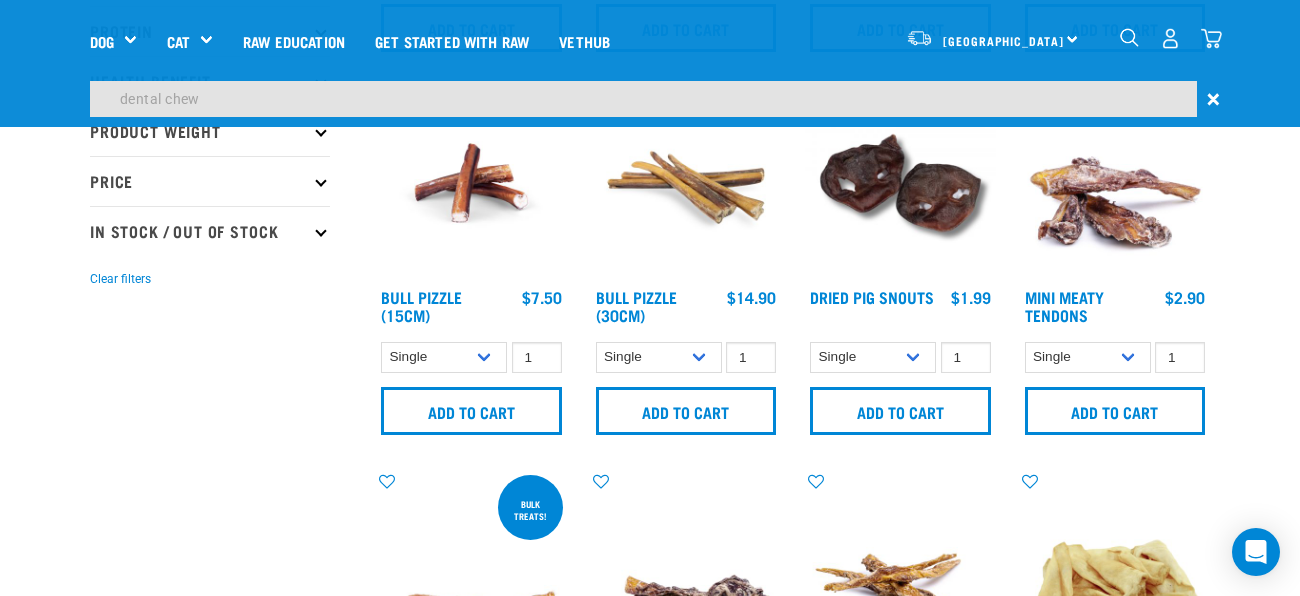 type on "dental chew" 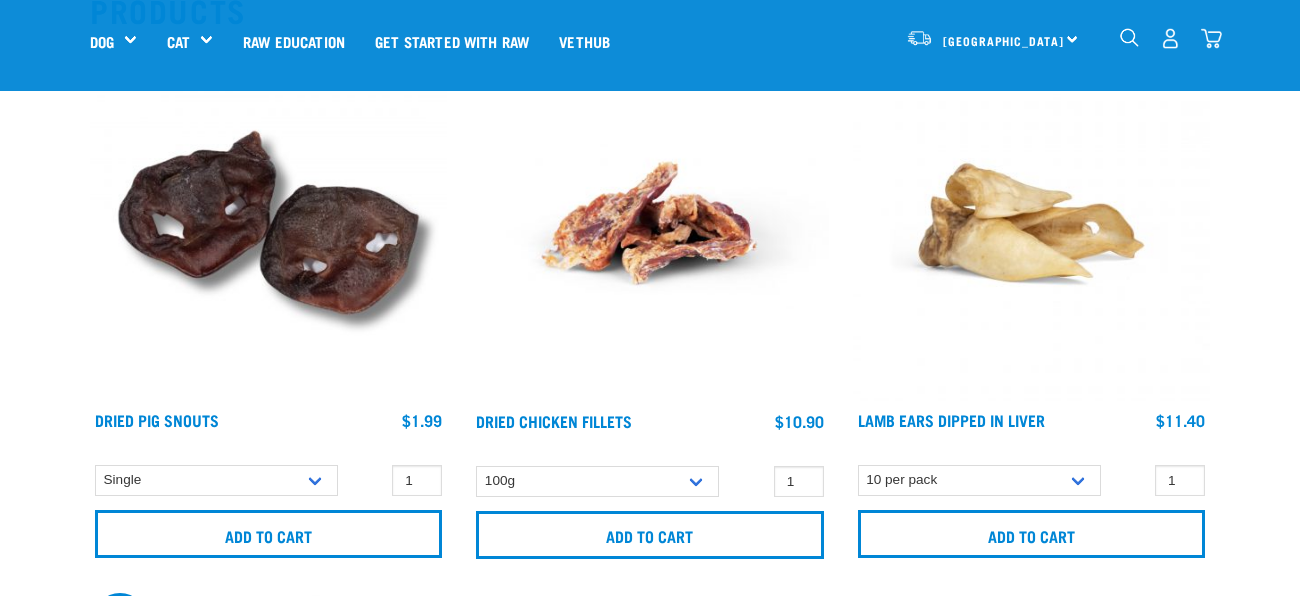 scroll, scrollTop: 479, scrollLeft: 0, axis: vertical 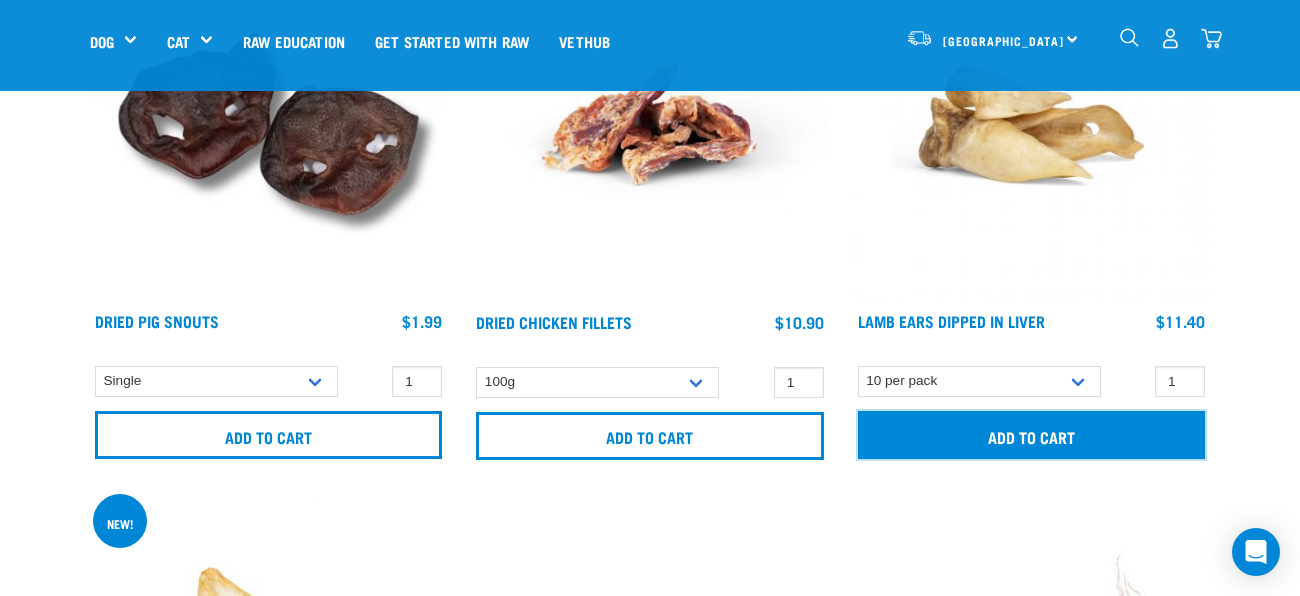 click on "Add to cart" at bounding box center [1031, 435] 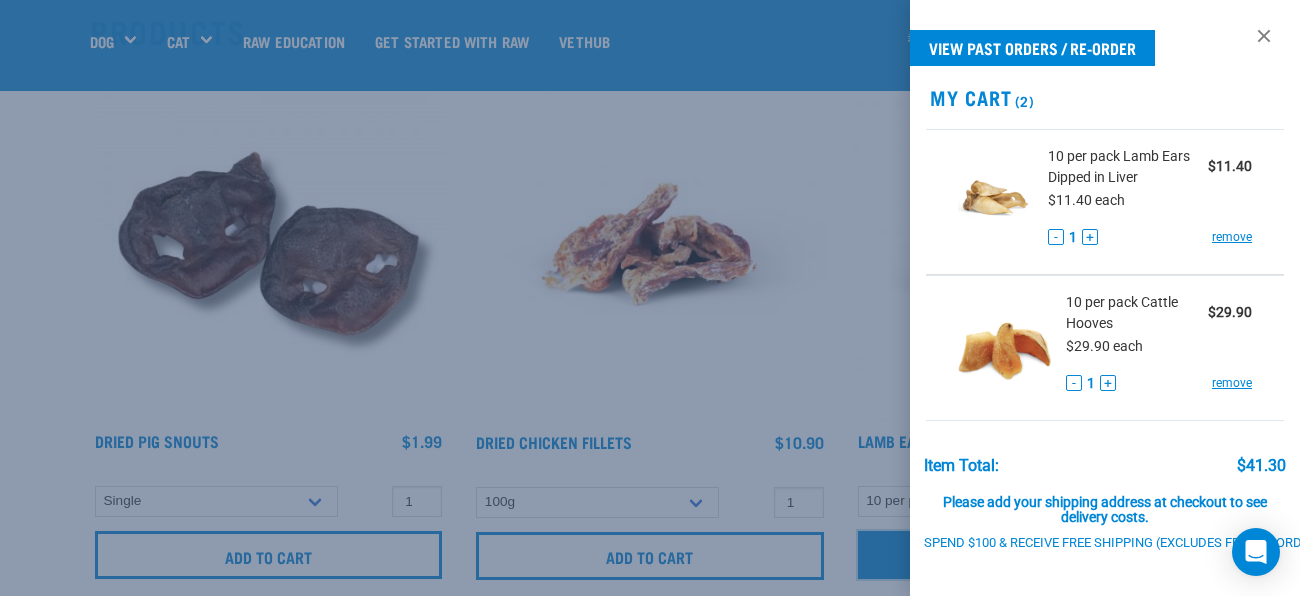scroll, scrollTop: 359, scrollLeft: 0, axis: vertical 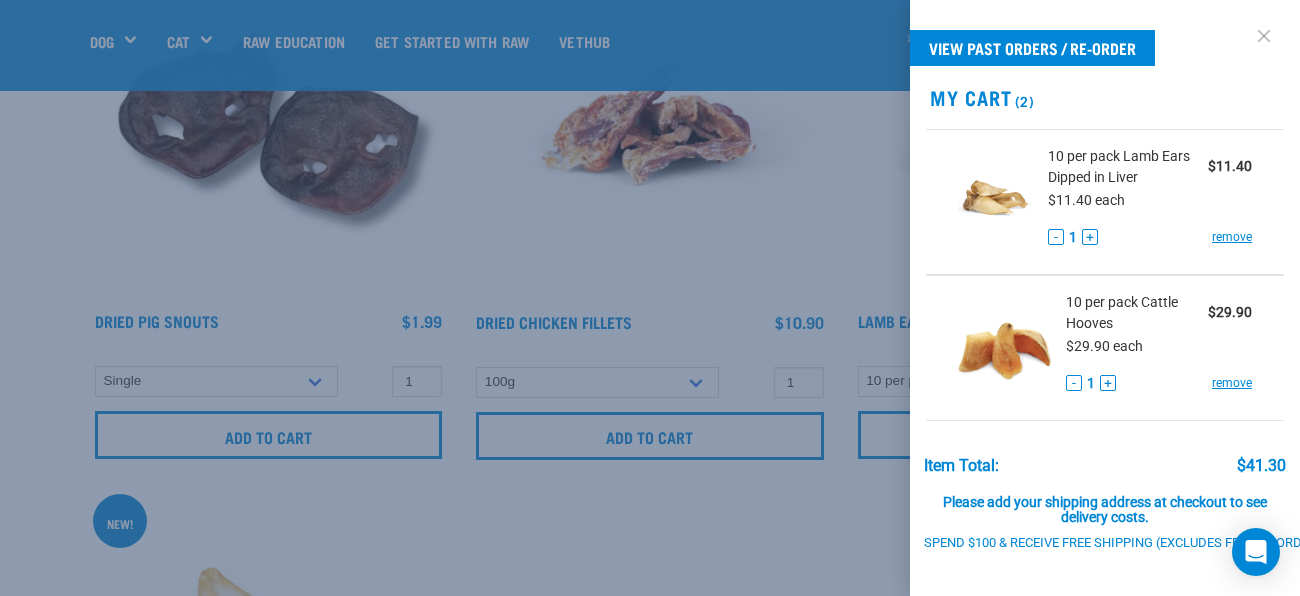 click at bounding box center [1264, 36] 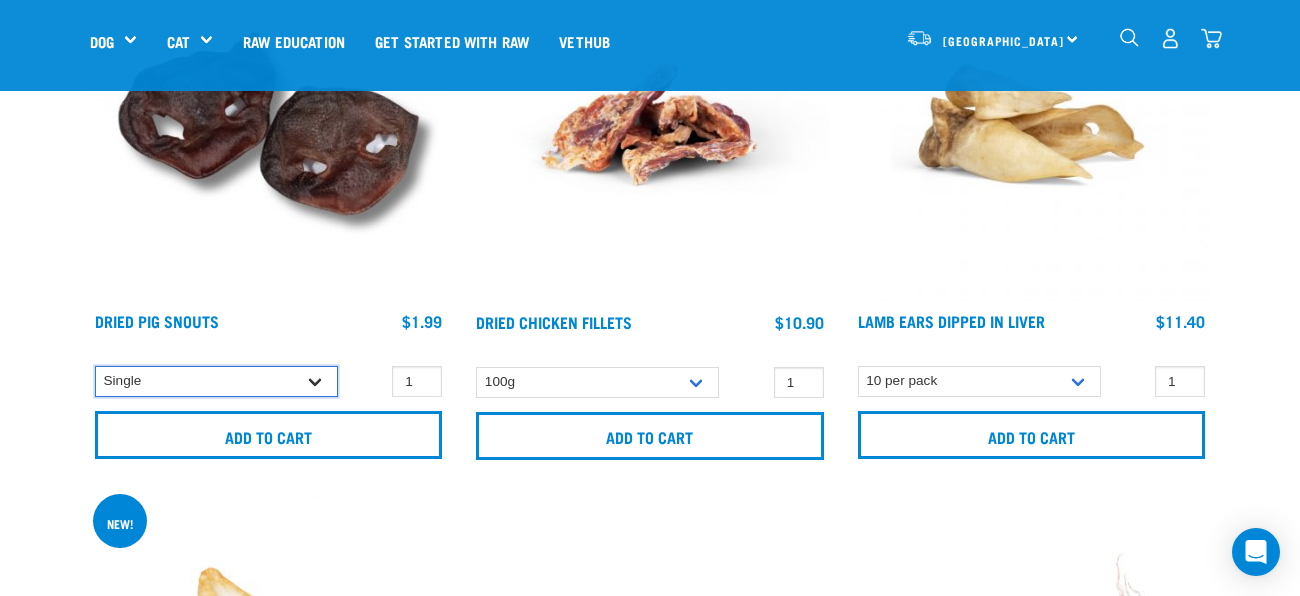 click on "Single
10 per pack
25 per pack" at bounding box center [216, 381] 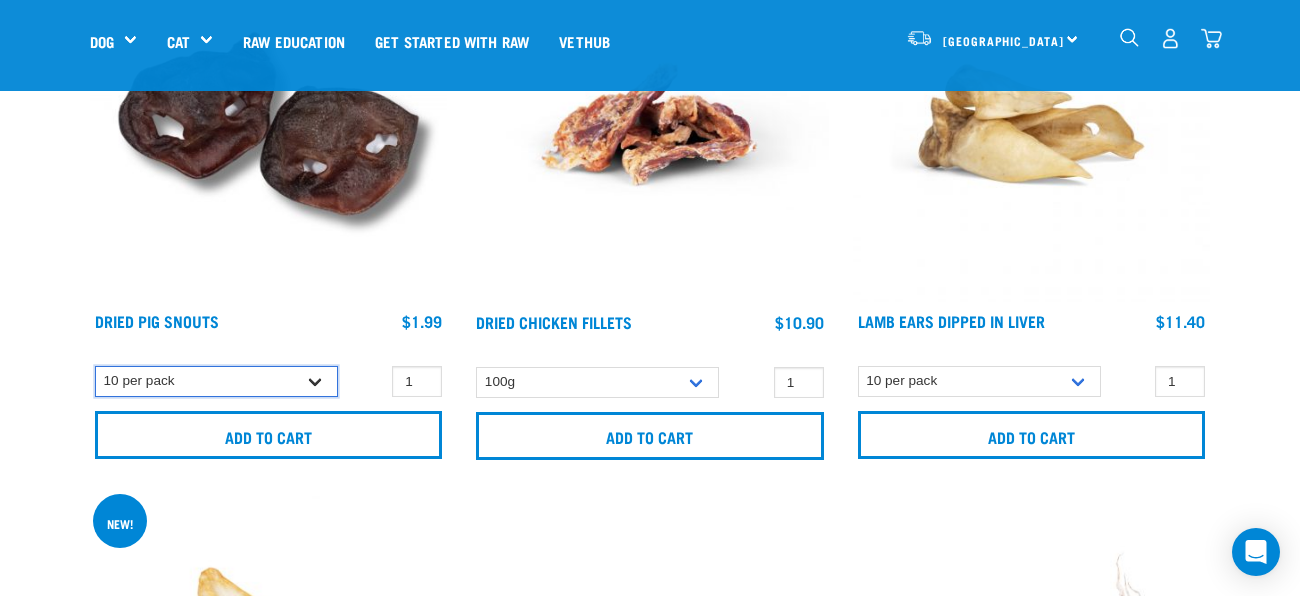 click on "Single
10 per pack
25 per pack" at bounding box center (216, 381) 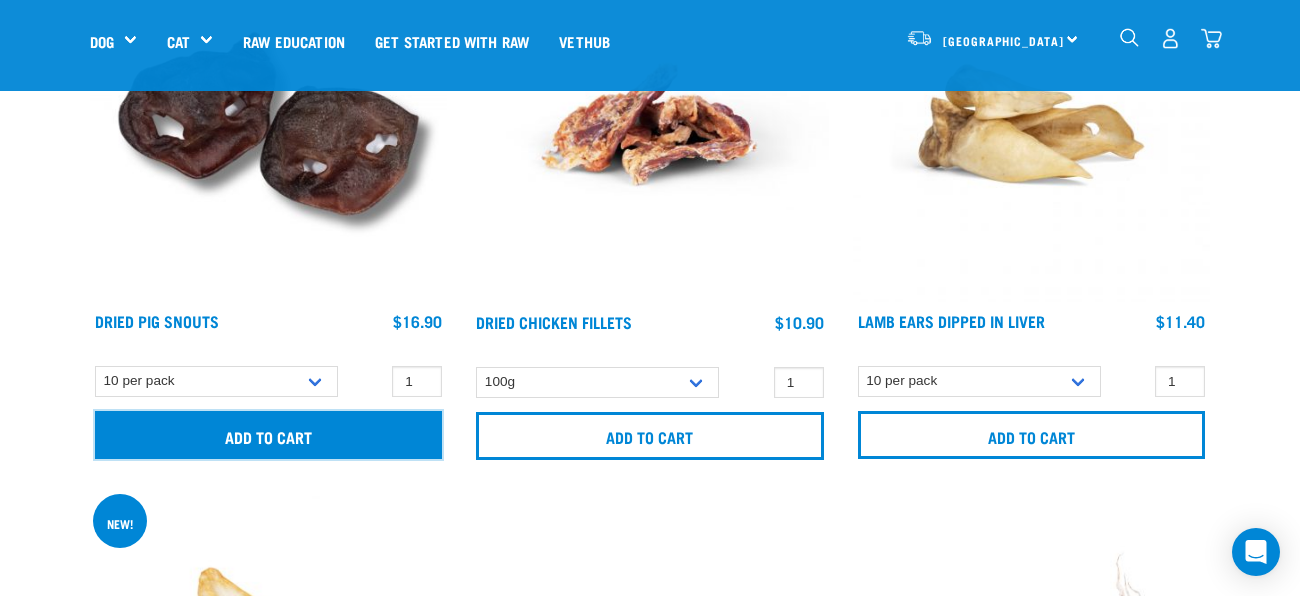 click on "Add to cart" at bounding box center [268, 435] 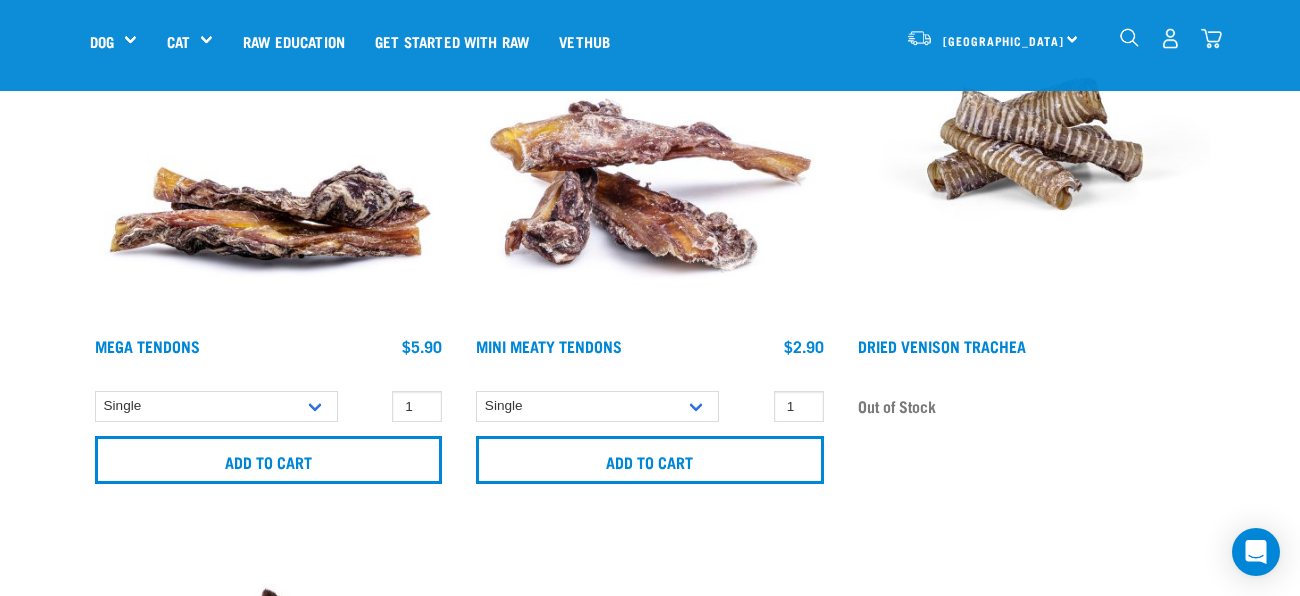 scroll, scrollTop: 5875, scrollLeft: 0, axis: vertical 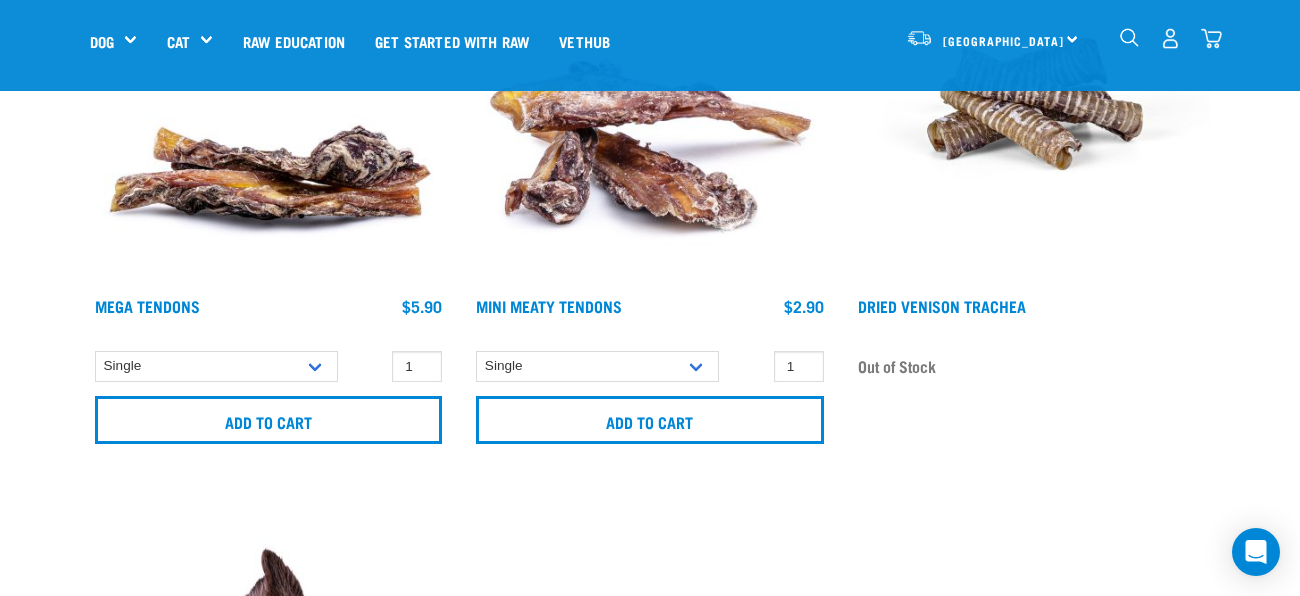 click on "Mini Meaty Tendons" at bounding box center (549, 317) 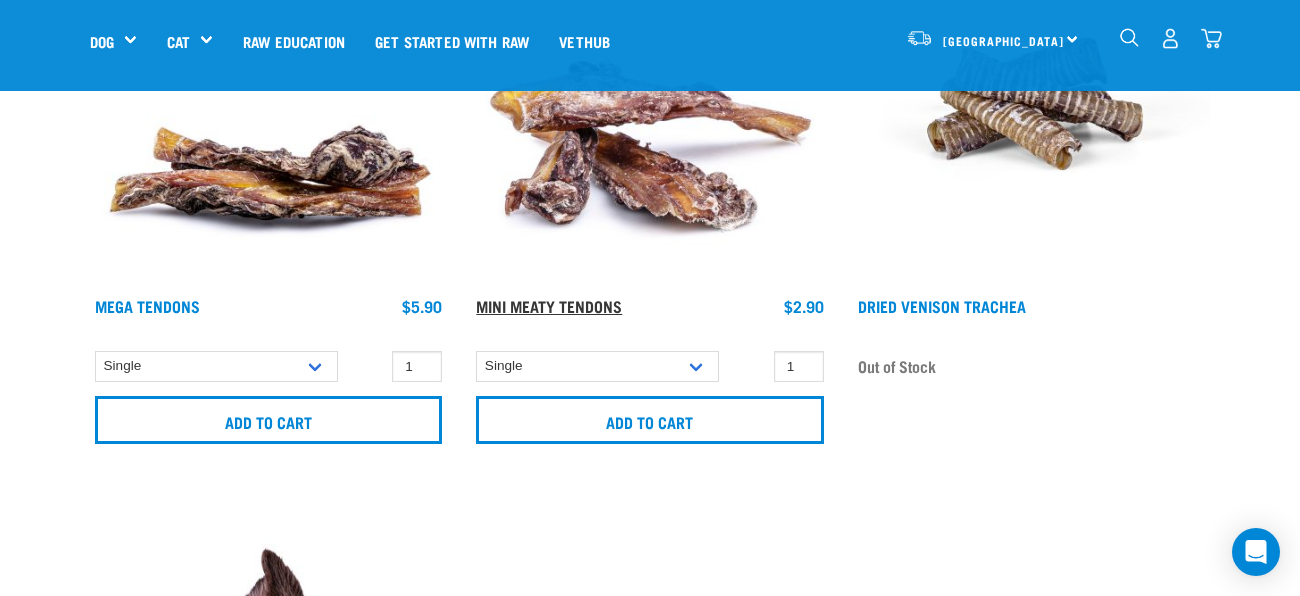 click on "Mini Meaty Tendons" at bounding box center [549, 305] 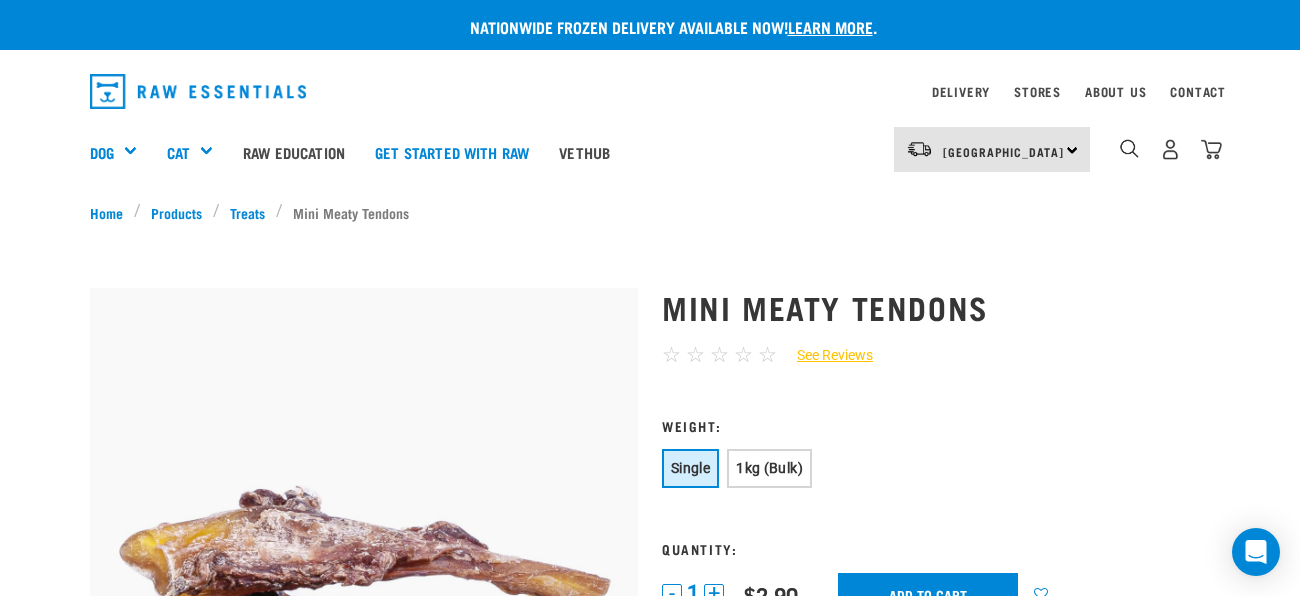 scroll, scrollTop: 395, scrollLeft: 0, axis: vertical 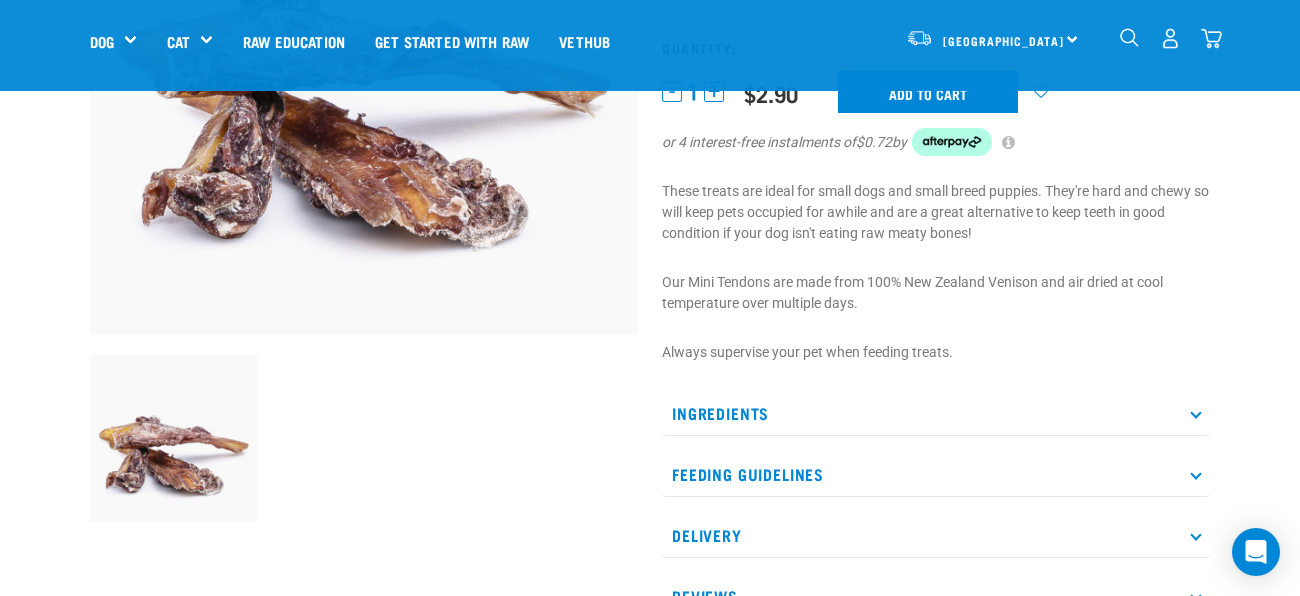 click on "Feeding Guidelines" at bounding box center (936, 474) 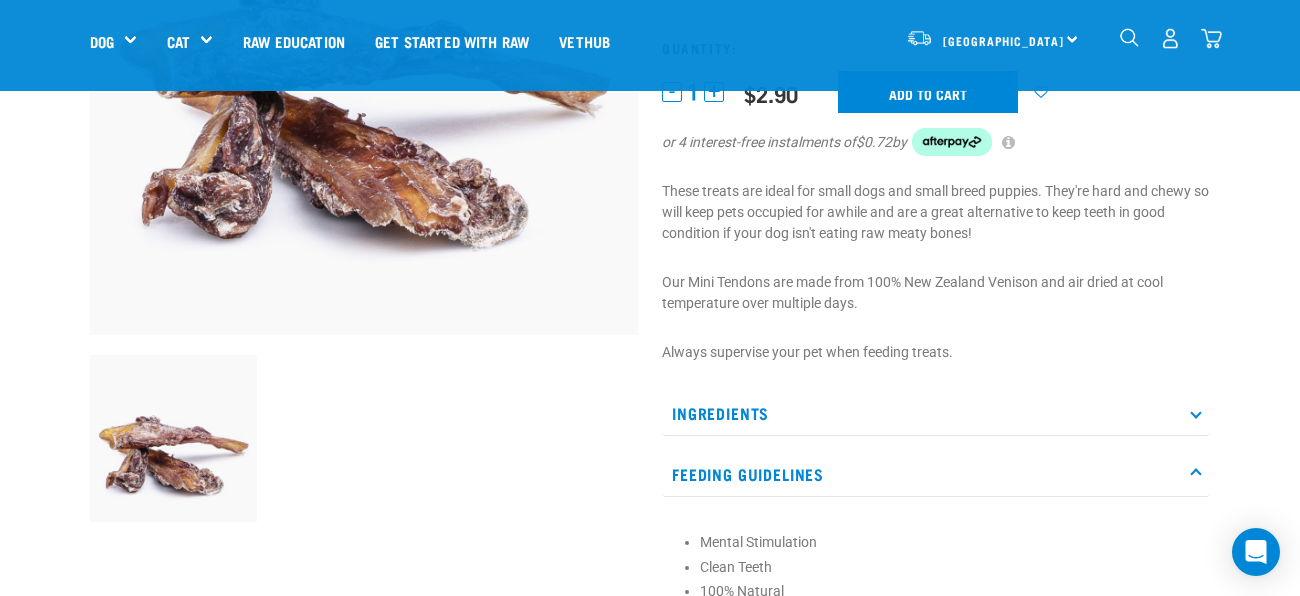 click at bounding box center (364, 440) 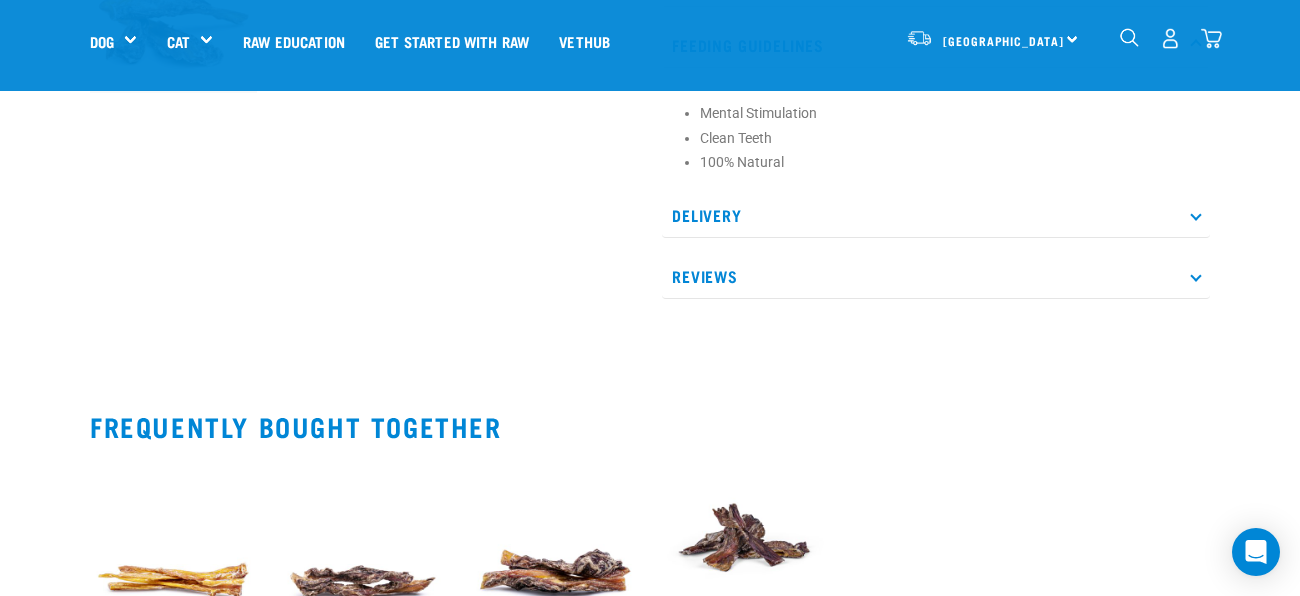 scroll, scrollTop: 799, scrollLeft: 0, axis: vertical 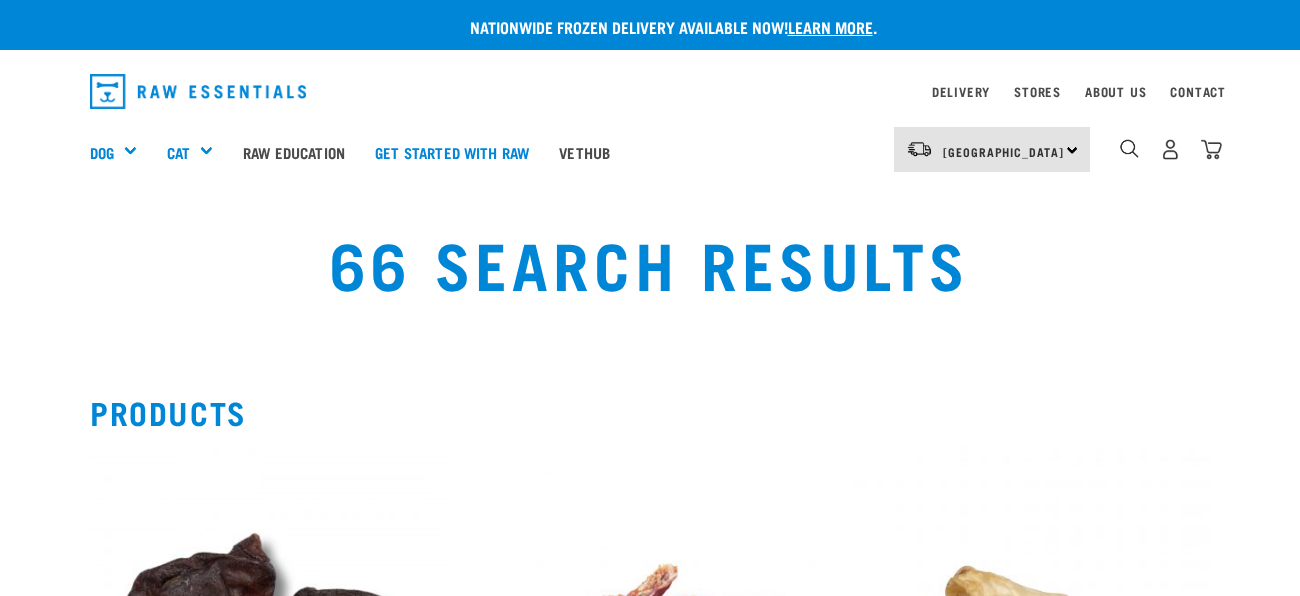select on "443097" 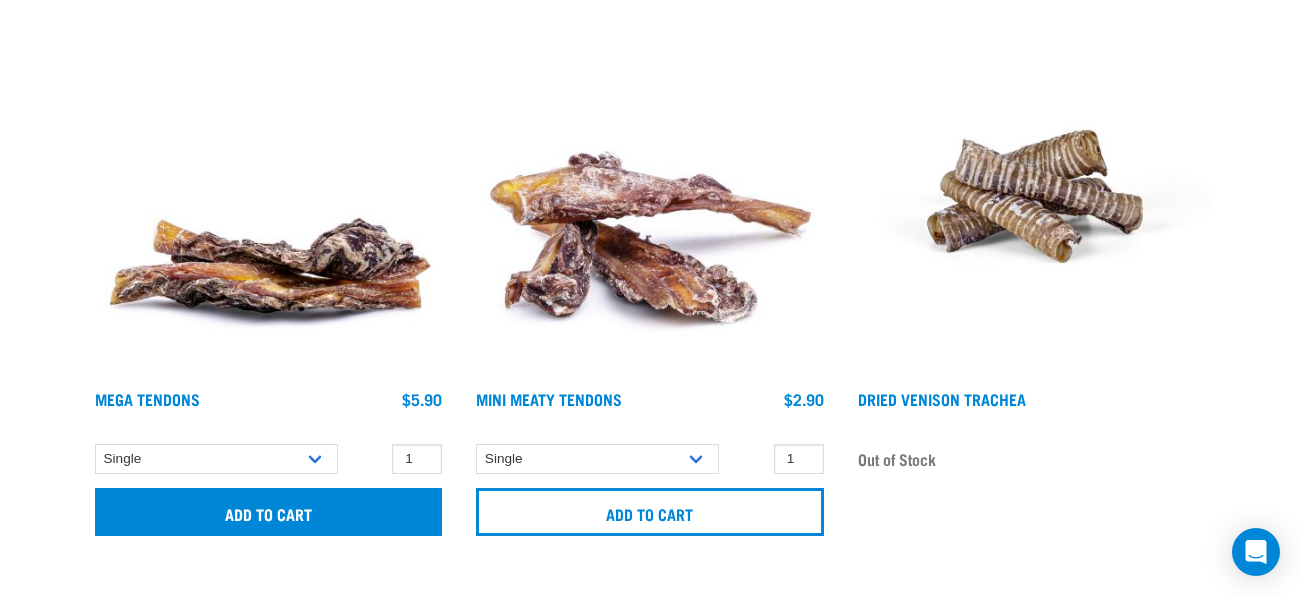 scroll, scrollTop: 5925, scrollLeft: 0, axis: vertical 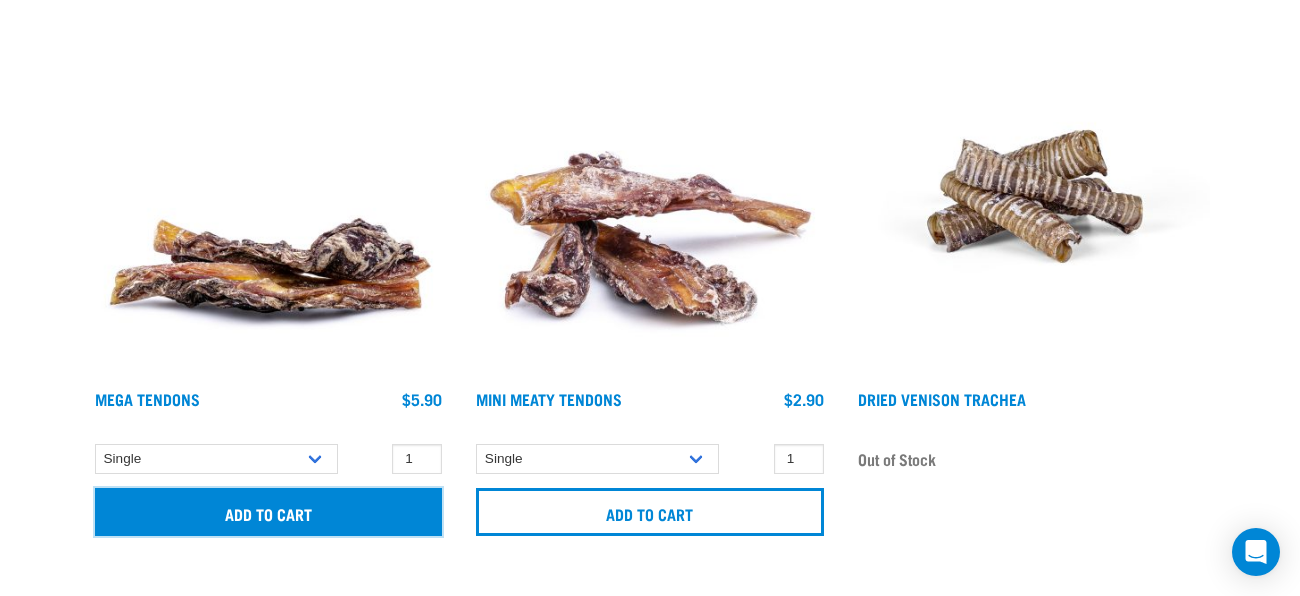 click on "Add to cart" at bounding box center (268, 512) 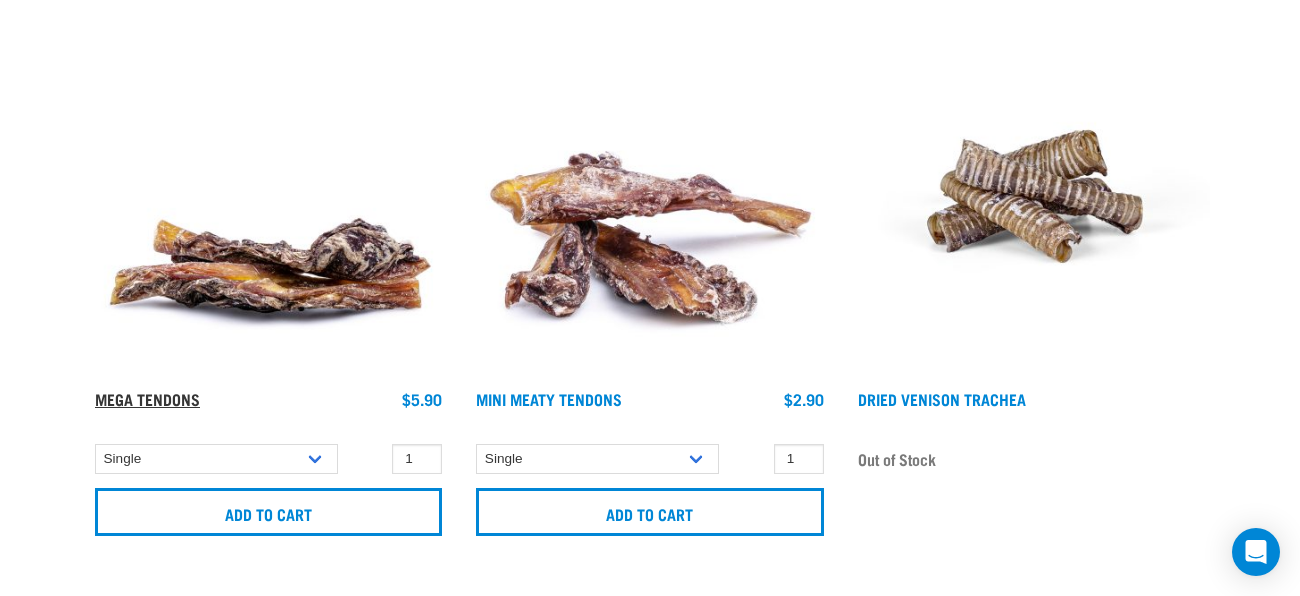click on "Mega Tendons" at bounding box center [147, 398] 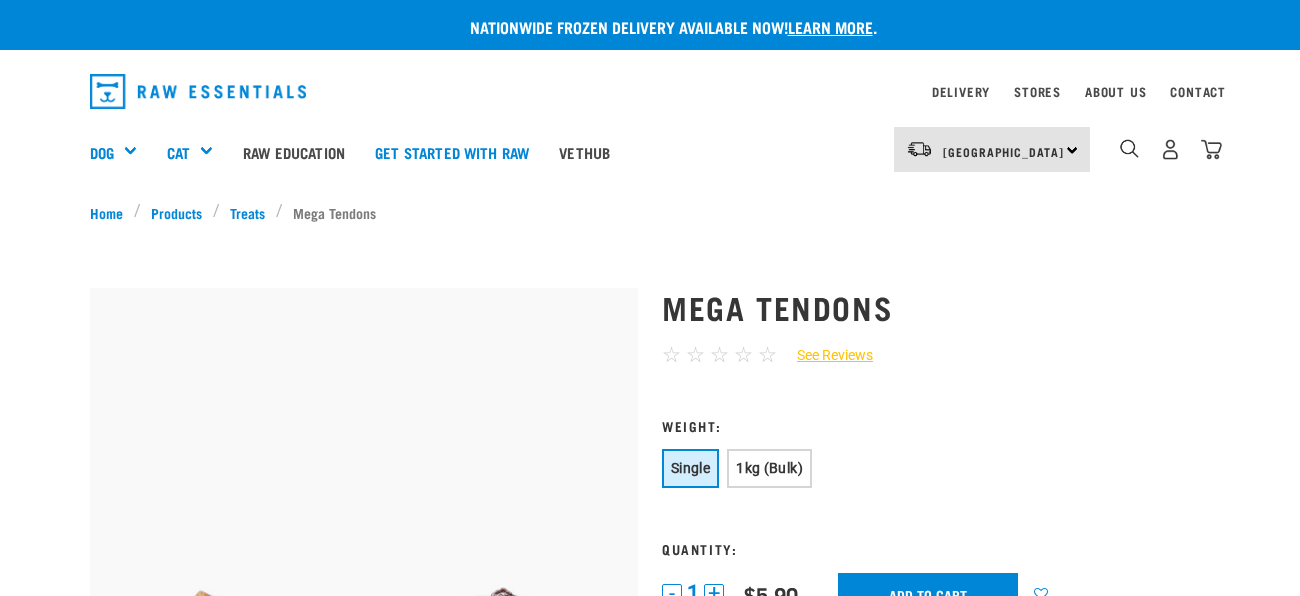 scroll, scrollTop: 0, scrollLeft: 0, axis: both 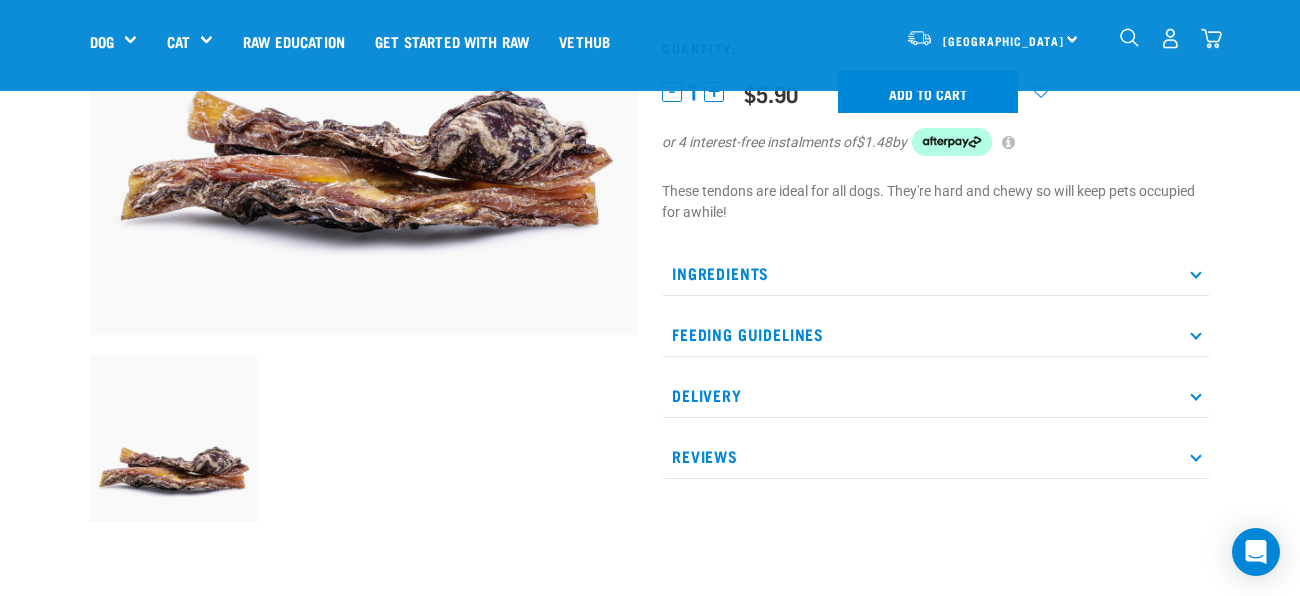 click at bounding box center (1195, 273) 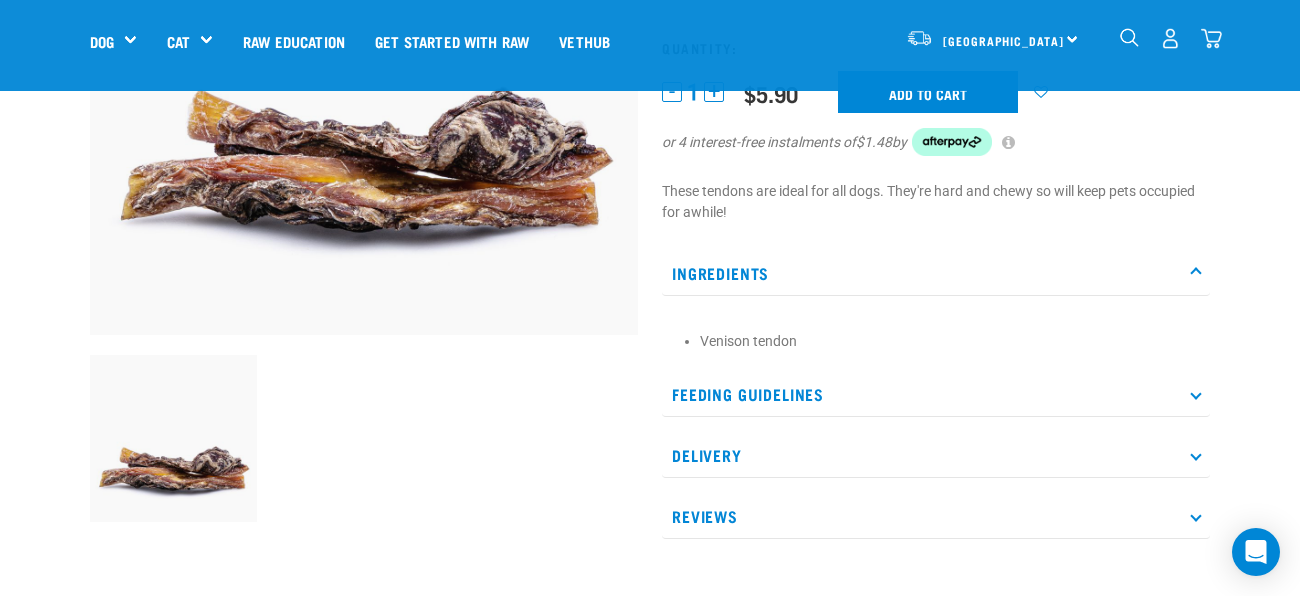 click on "Reviews" at bounding box center [936, 516] 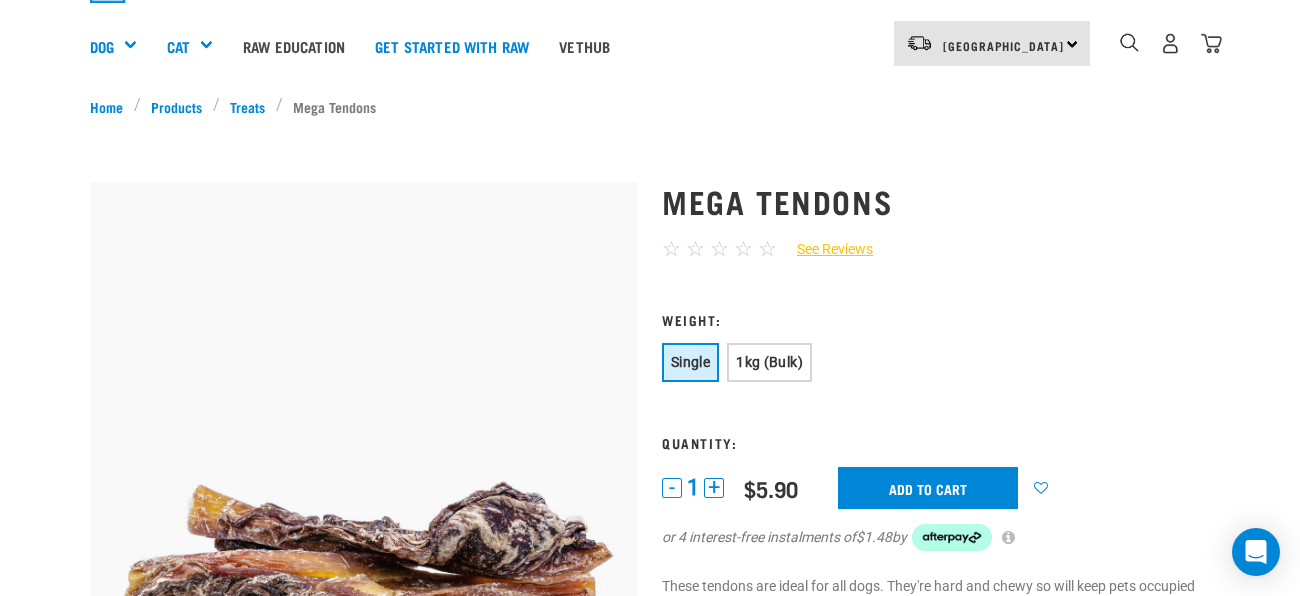 scroll, scrollTop: 0, scrollLeft: 0, axis: both 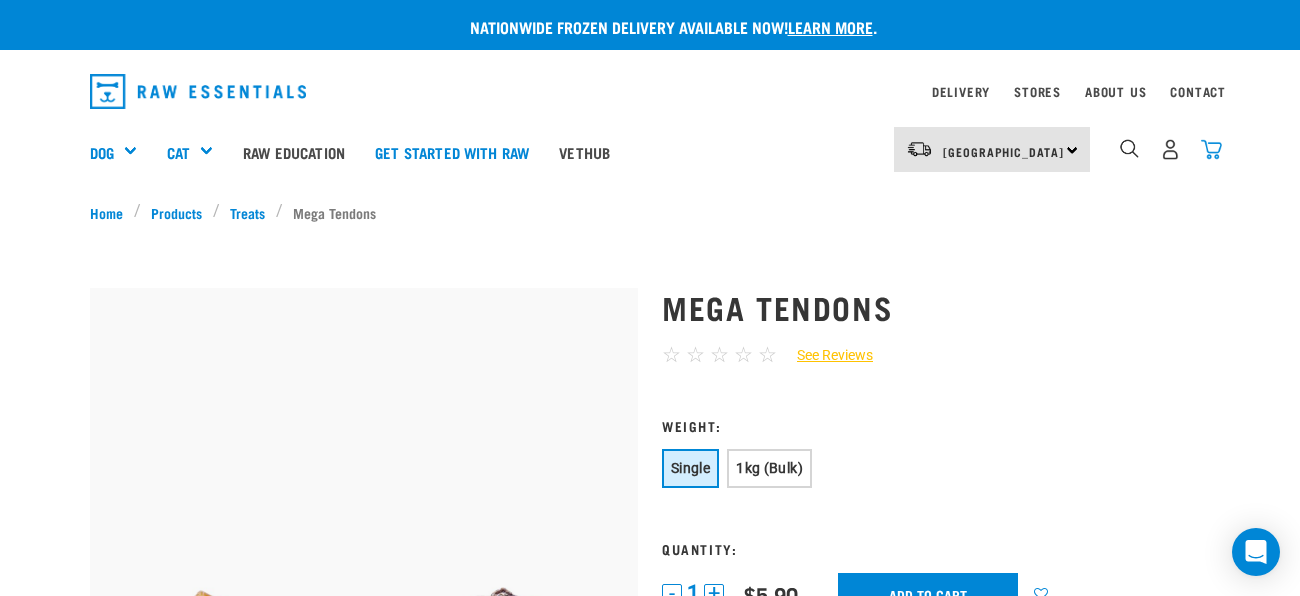 click at bounding box center [1211, 149] 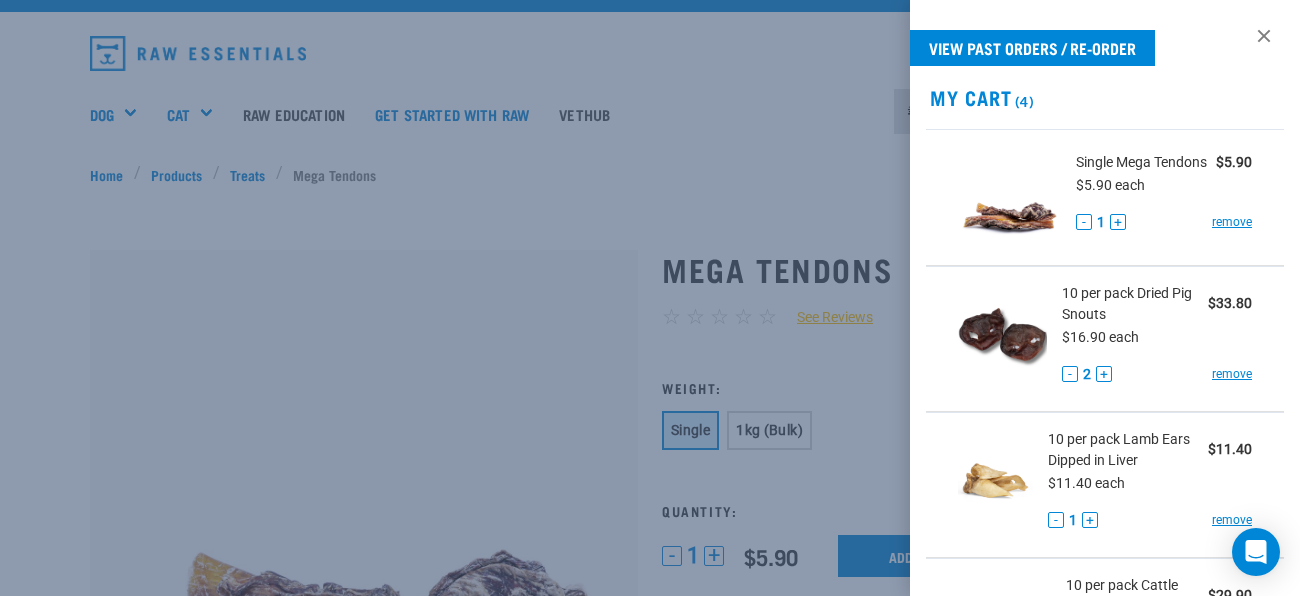 scroll, scrollTop: 39, scrollLeft: 0, axis: vertical 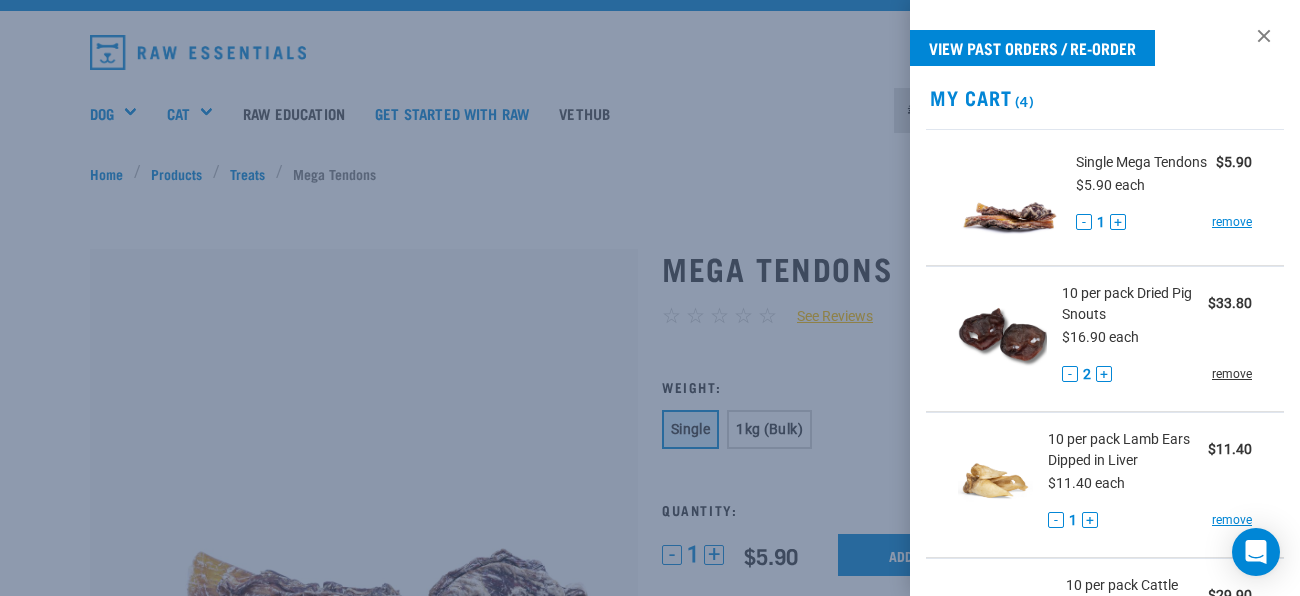 click on "remove" at bounding box center (1232, 374) 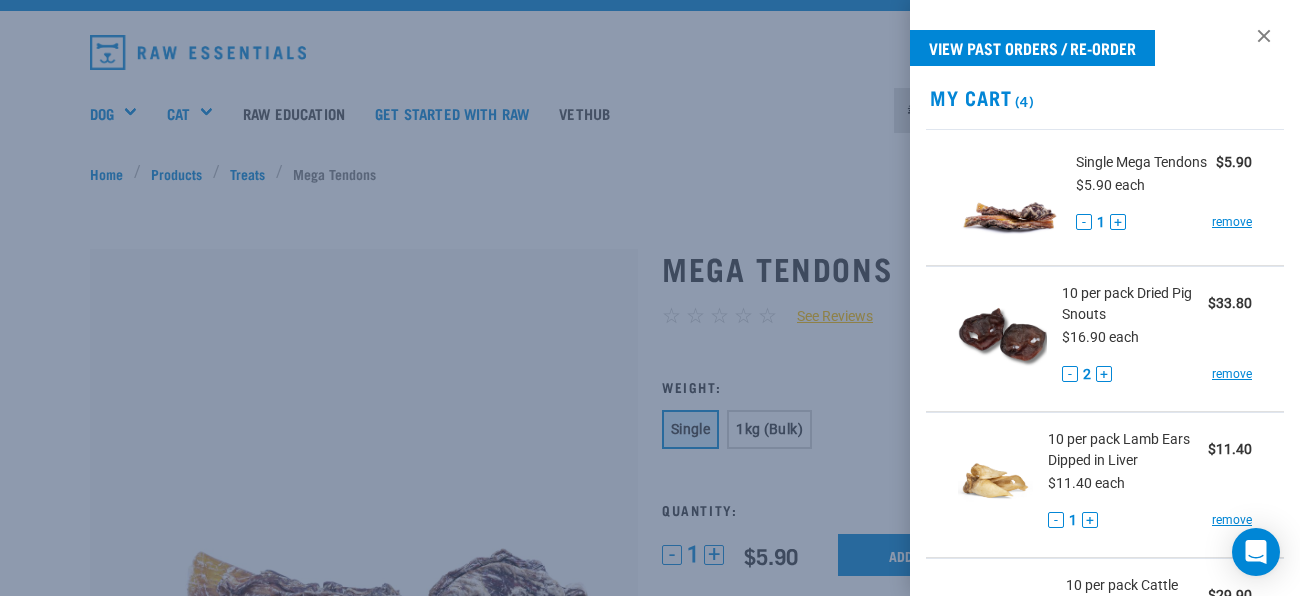 click at bounding box center (650, 298) 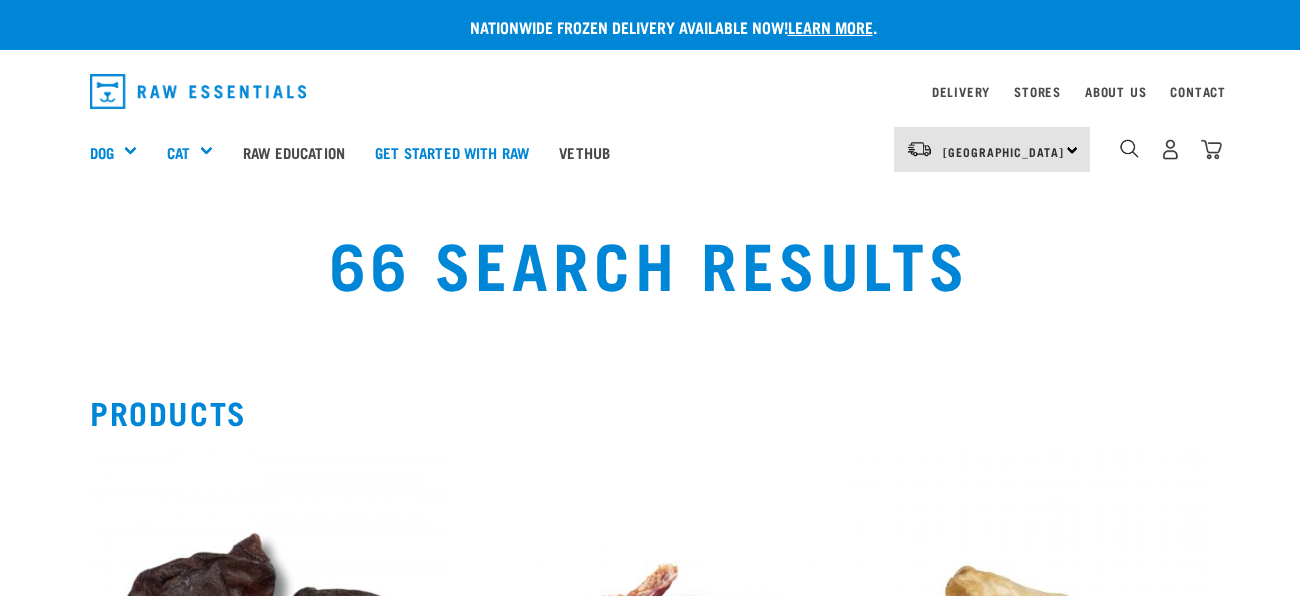 select on "443097" 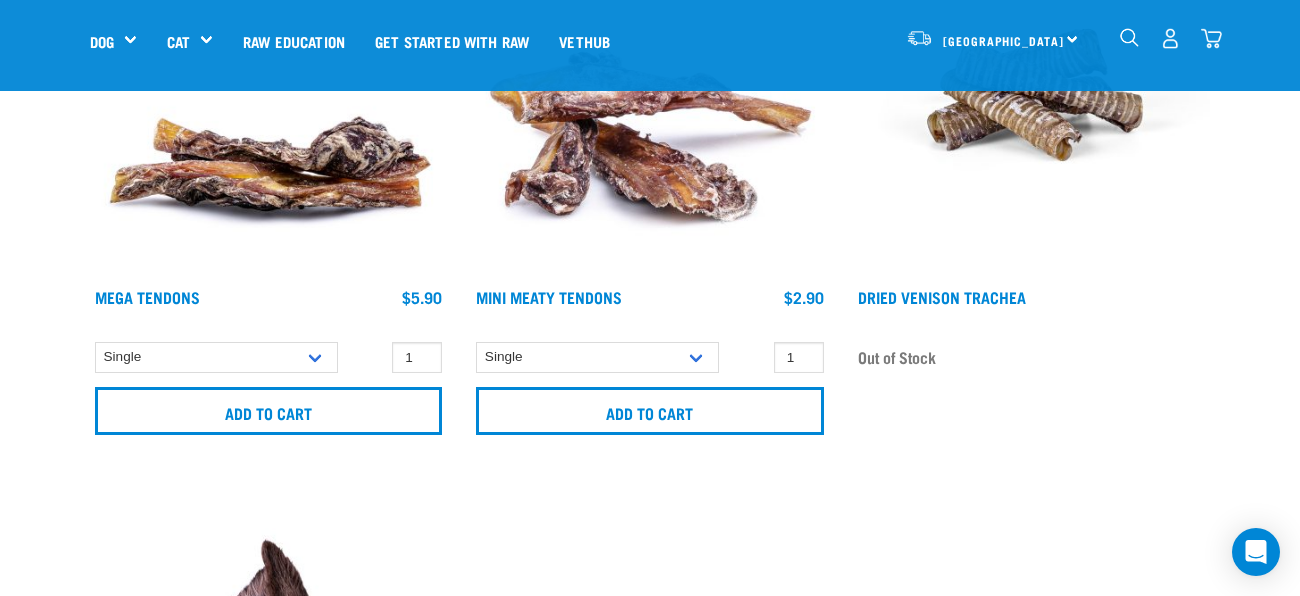 scroll, scrollTop: 5484, scrollLeft: 0, axis: vertical 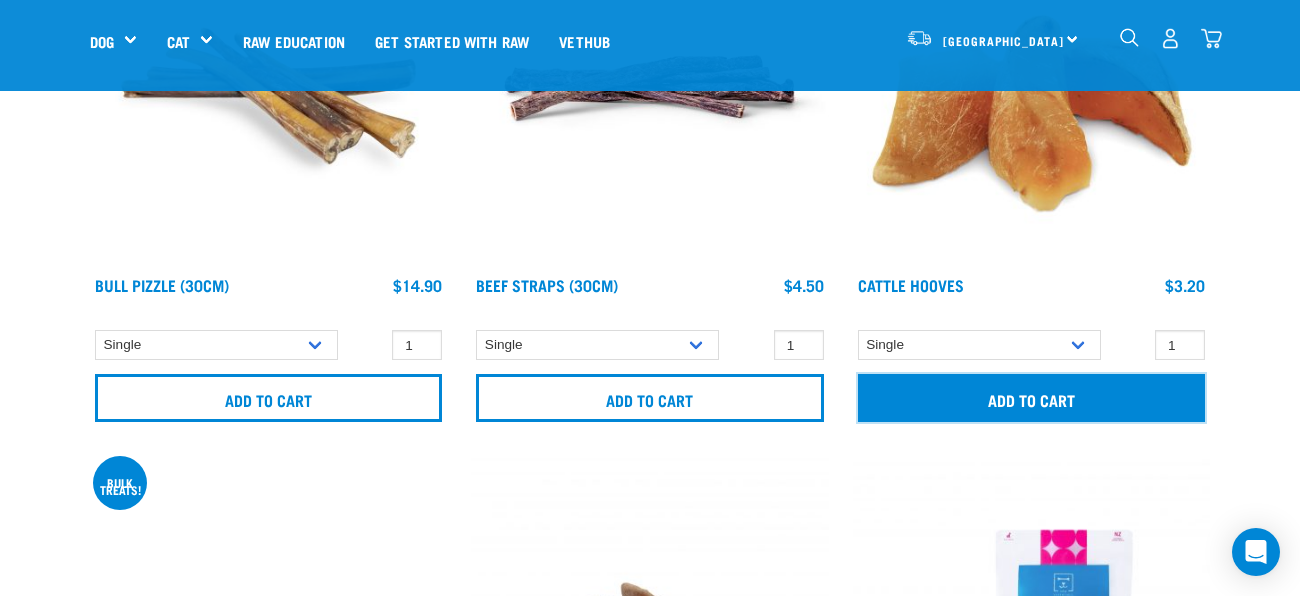 click on "Add to cart" at bounding box center (1031, 398) 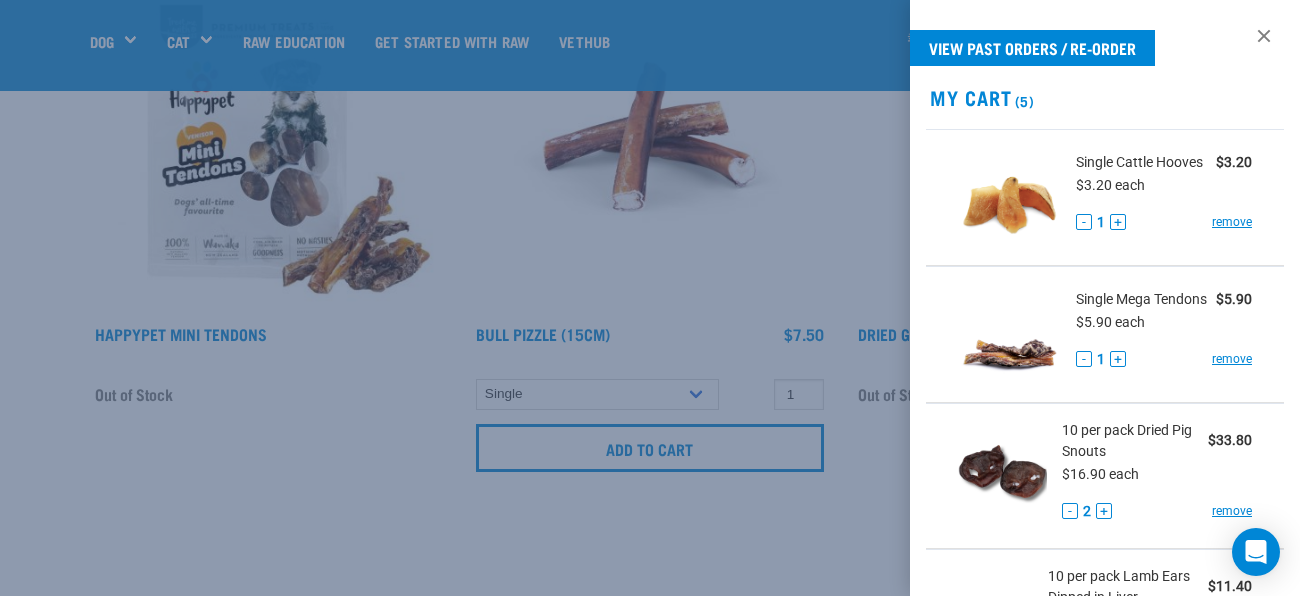 scroll, scrollTop: 1447, scrollLeft: 0, axis: vertical 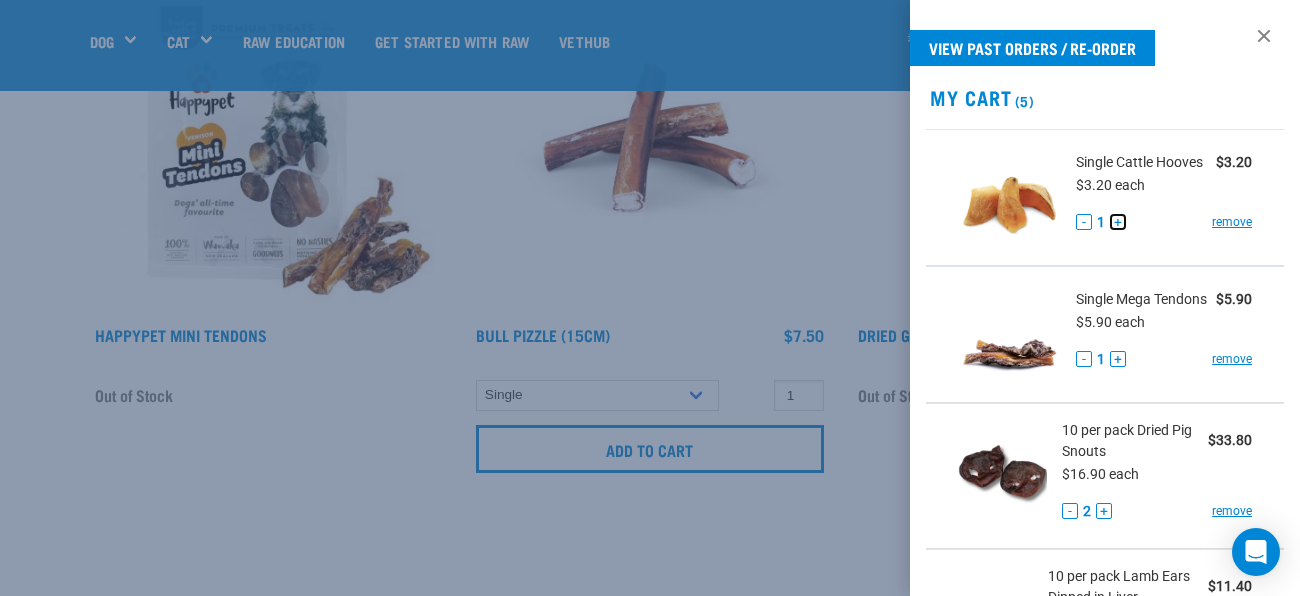 click on "+" at bounding box center (1118, 222) 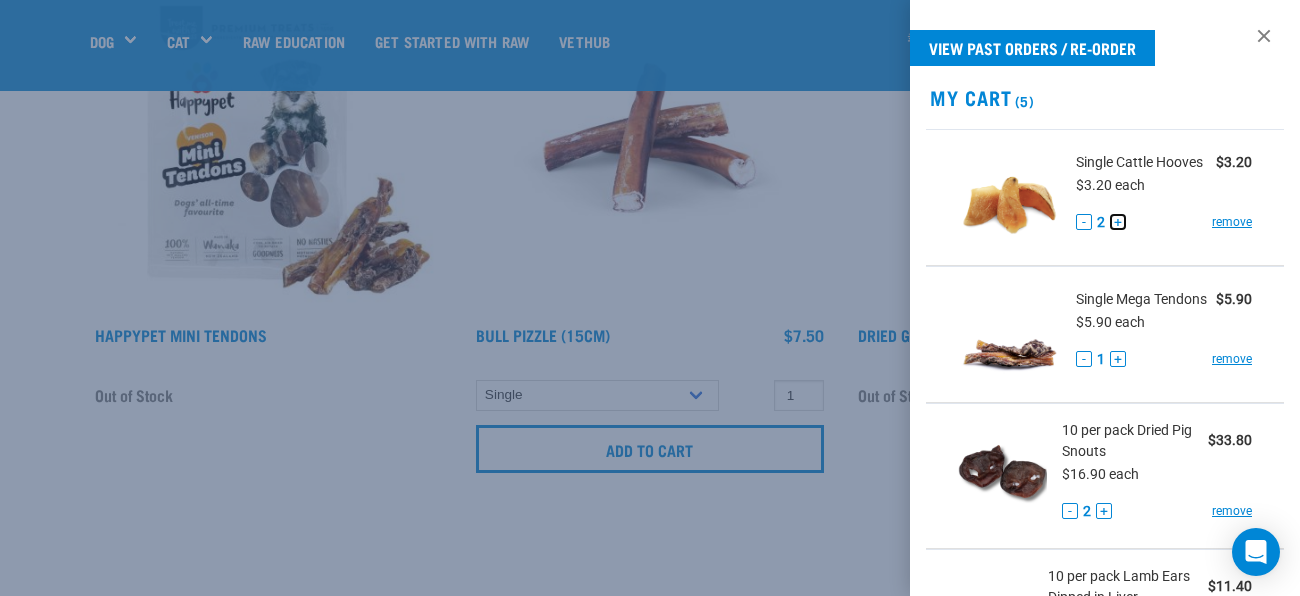 click on "+" at bounding box center [1118, 222] 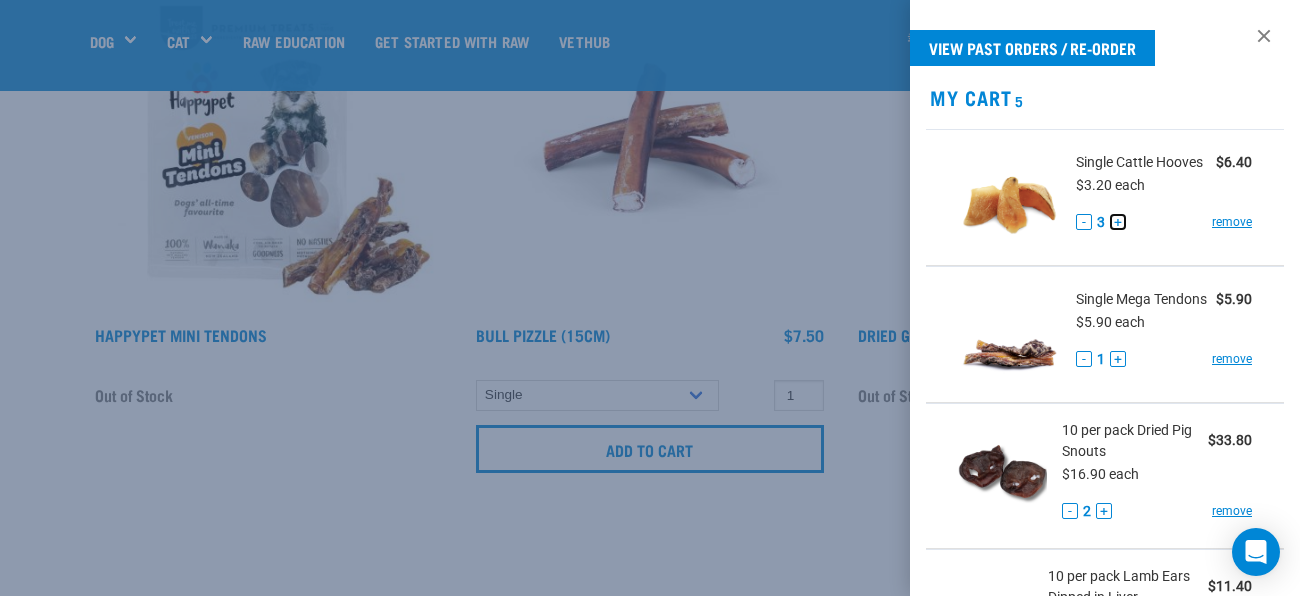 click on "+" at bounding box center [1118, 222] 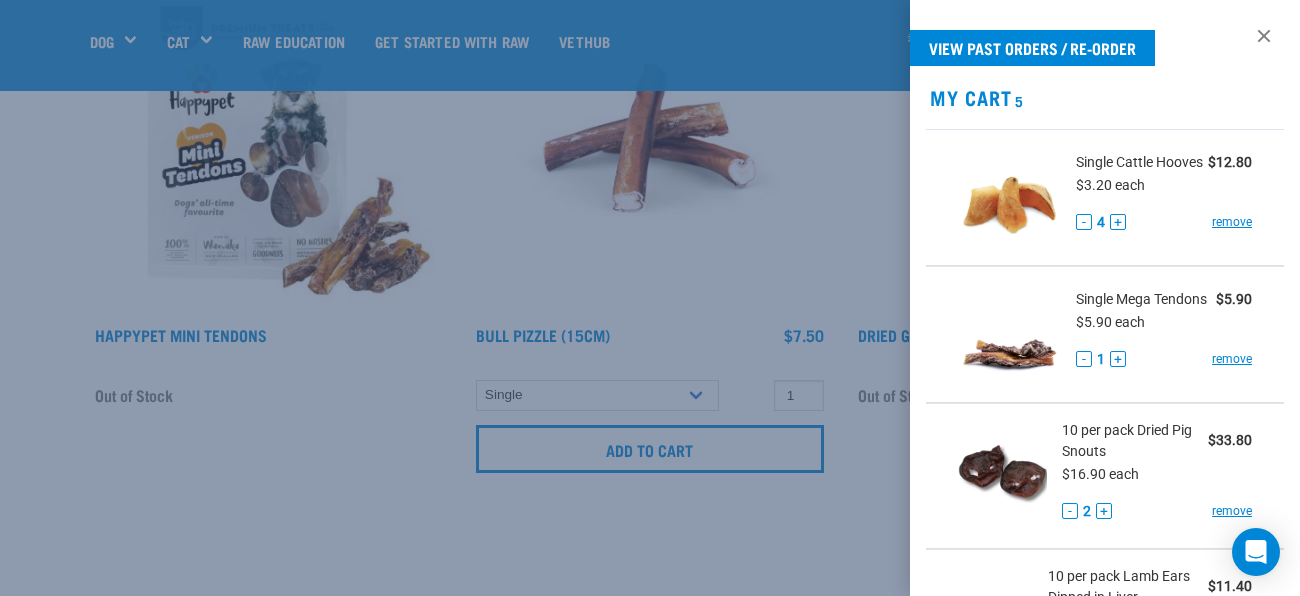 click on "-" at bounding box center (1070, 511) 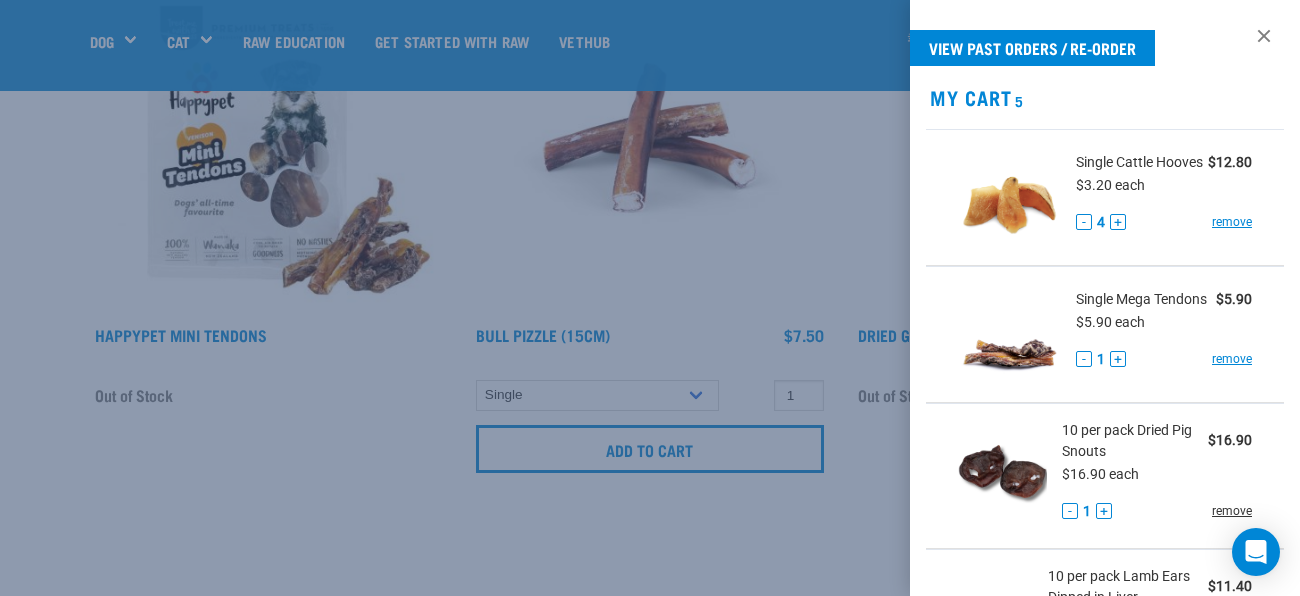 click on "remove" at bounding box center [1232, 511] 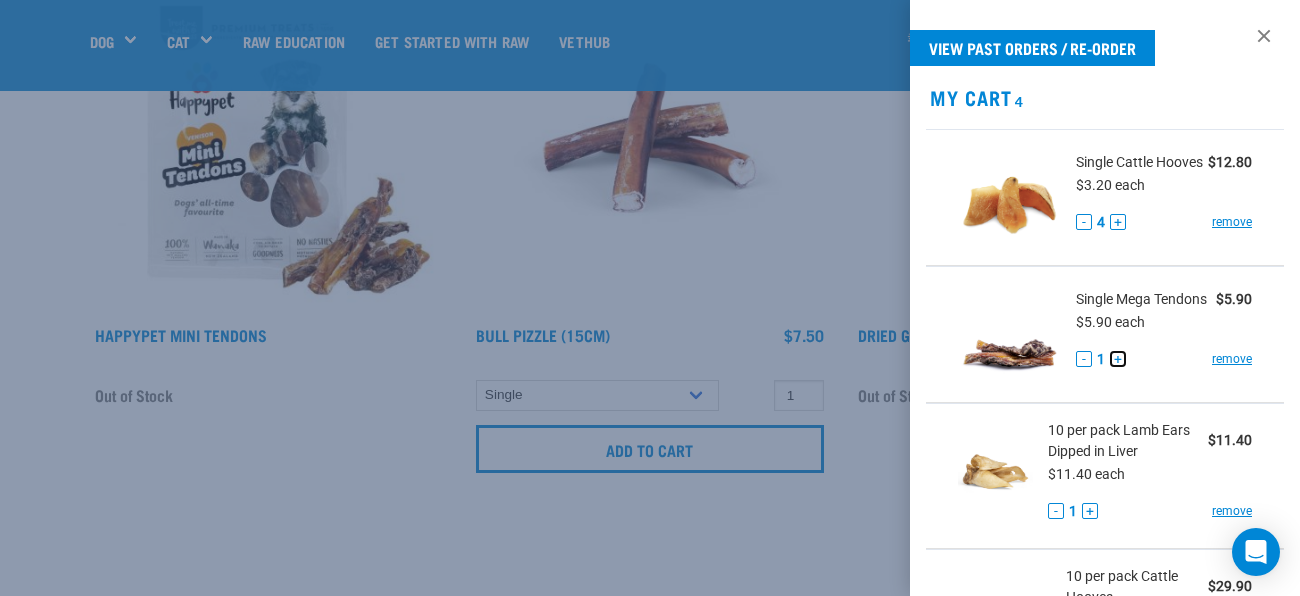 click on "+" at bounding box center [1118, 359] 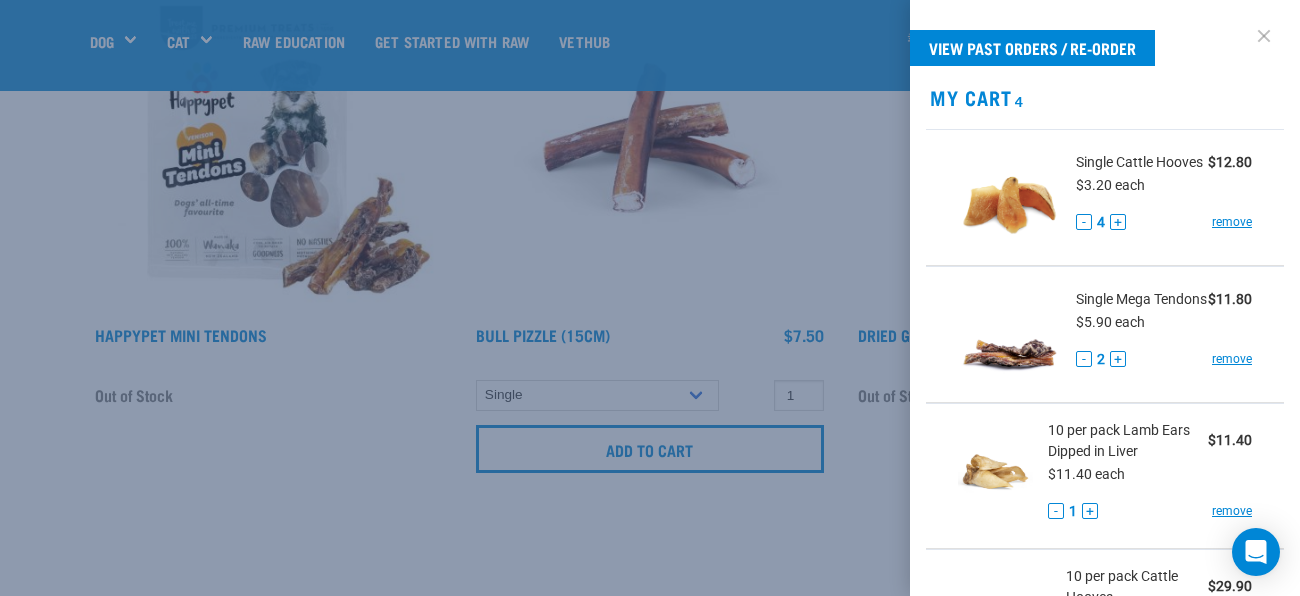 click at bounding box center (1264, 36) 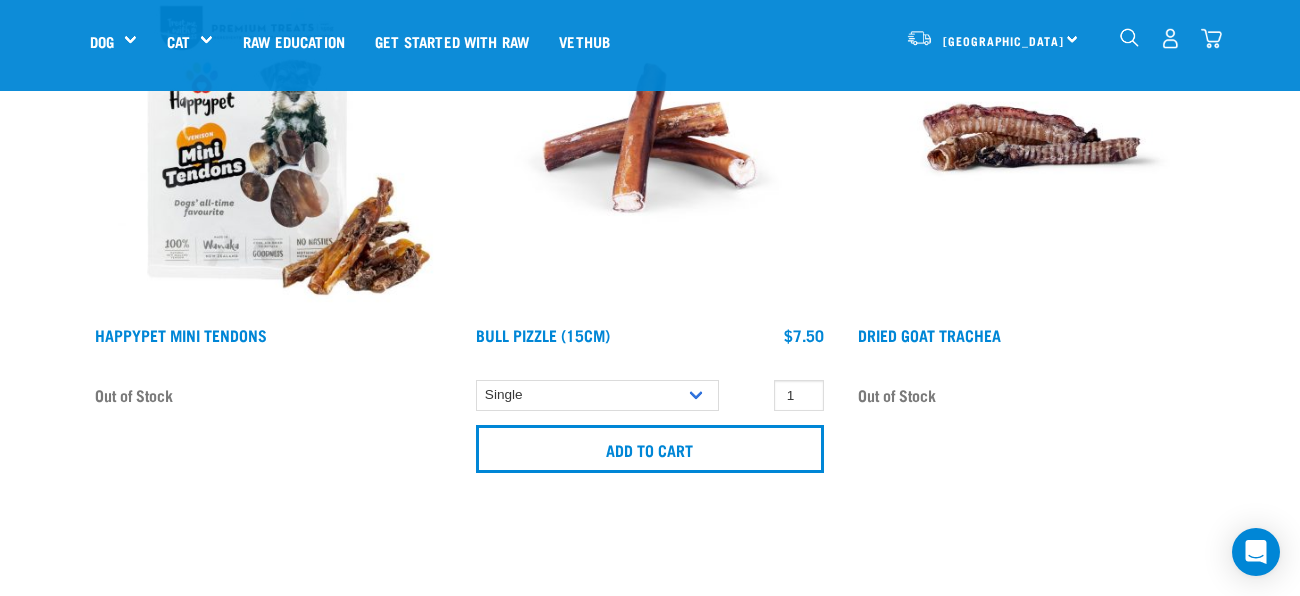 scroll, scrollTop: 0, scrollLeft: 0, axis: both 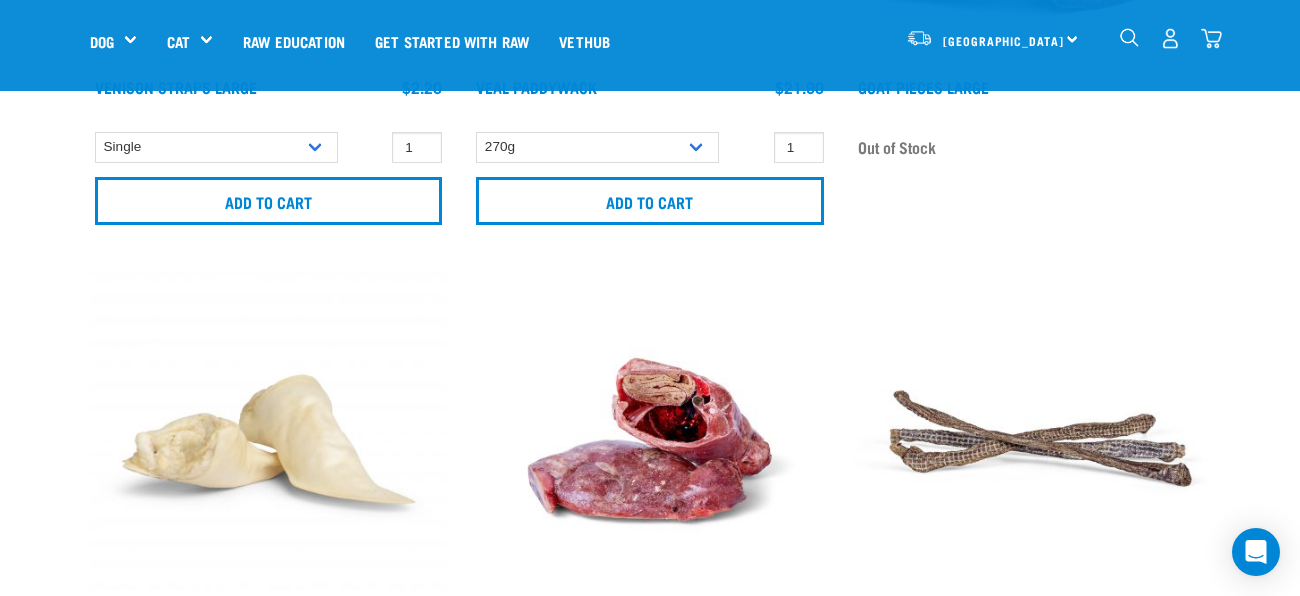 click at bounding box center (268, 439) 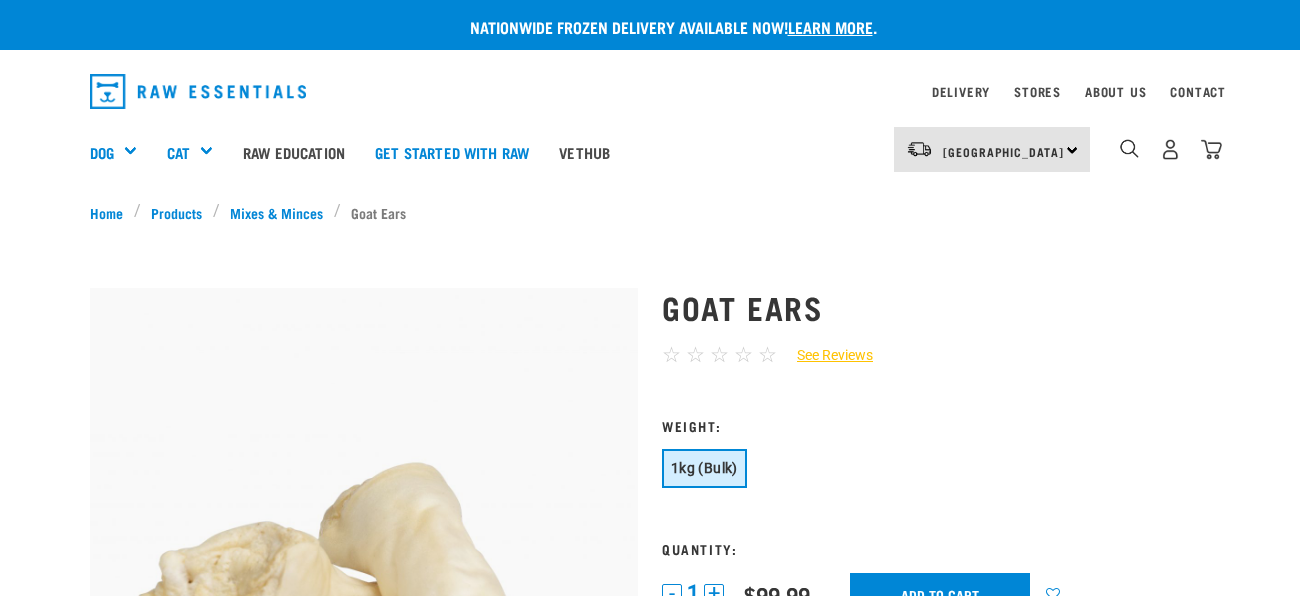 scroll, scrollTop: 0, scrollLeft: 0, axis: both 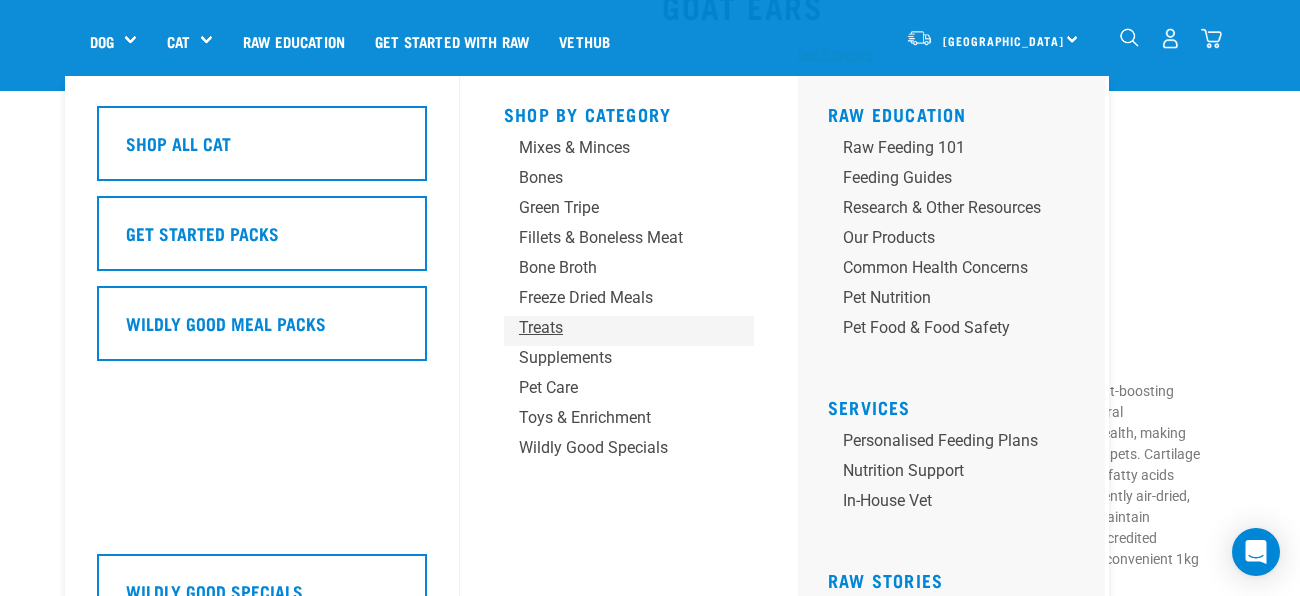 click on "Treats" at bounding box center [612, 328] 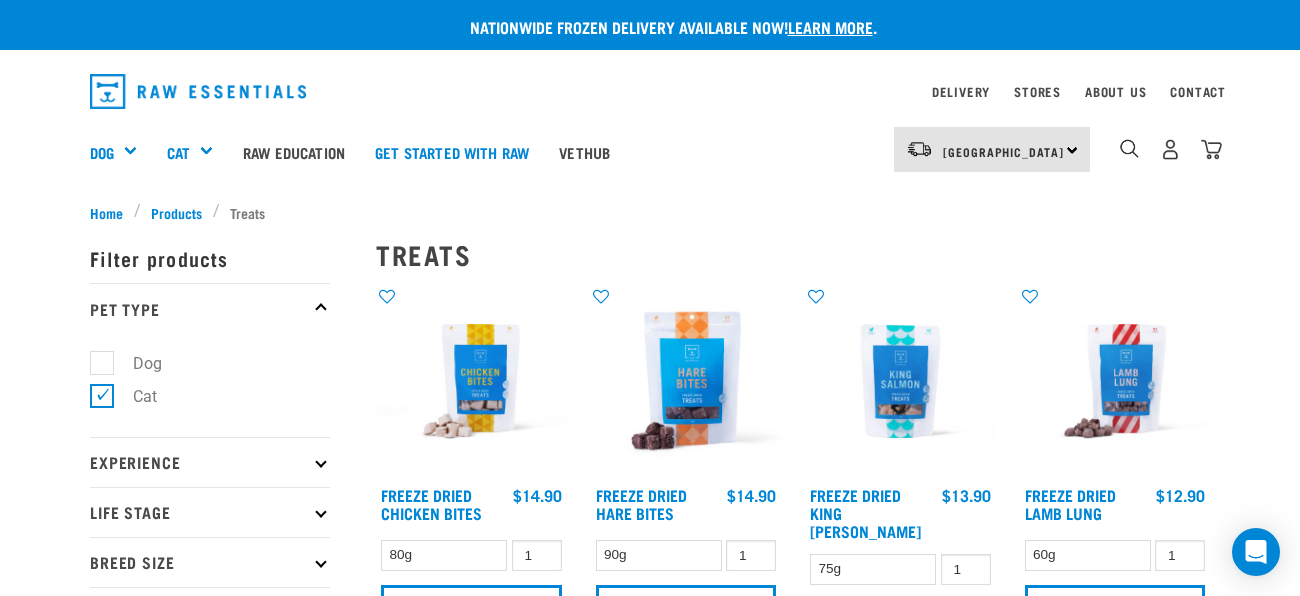 scroll, scrollTop: 0, scrollLeft: 0, axis: both 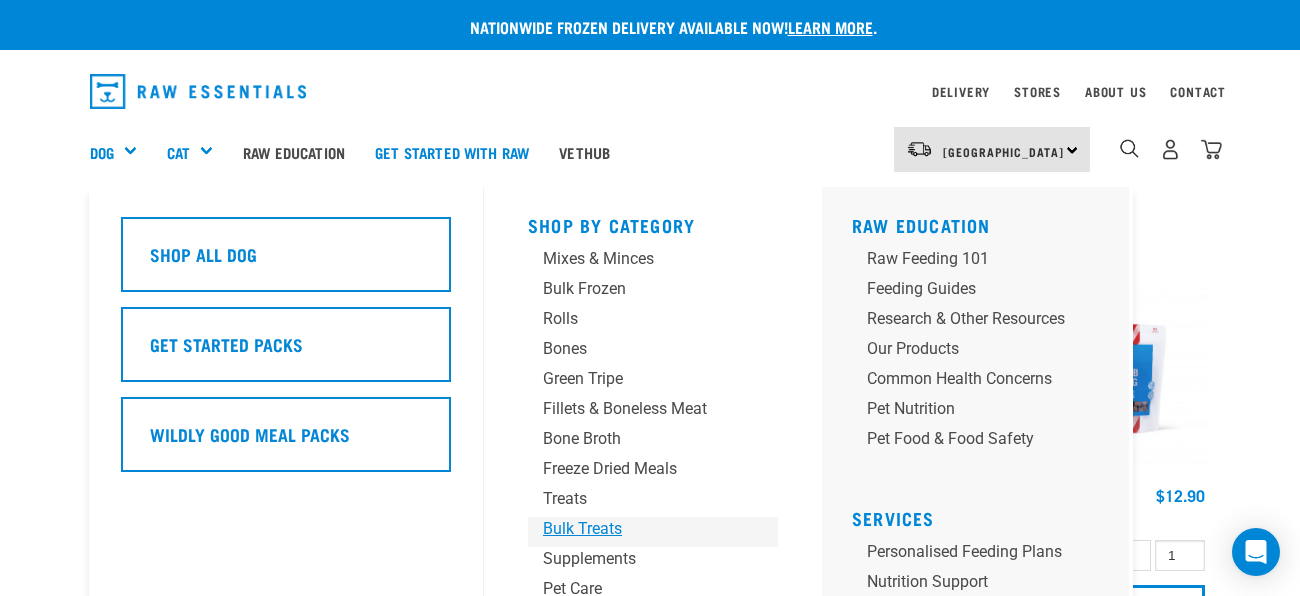 click on "Bulk Treats" at bounding box center (636, 529) 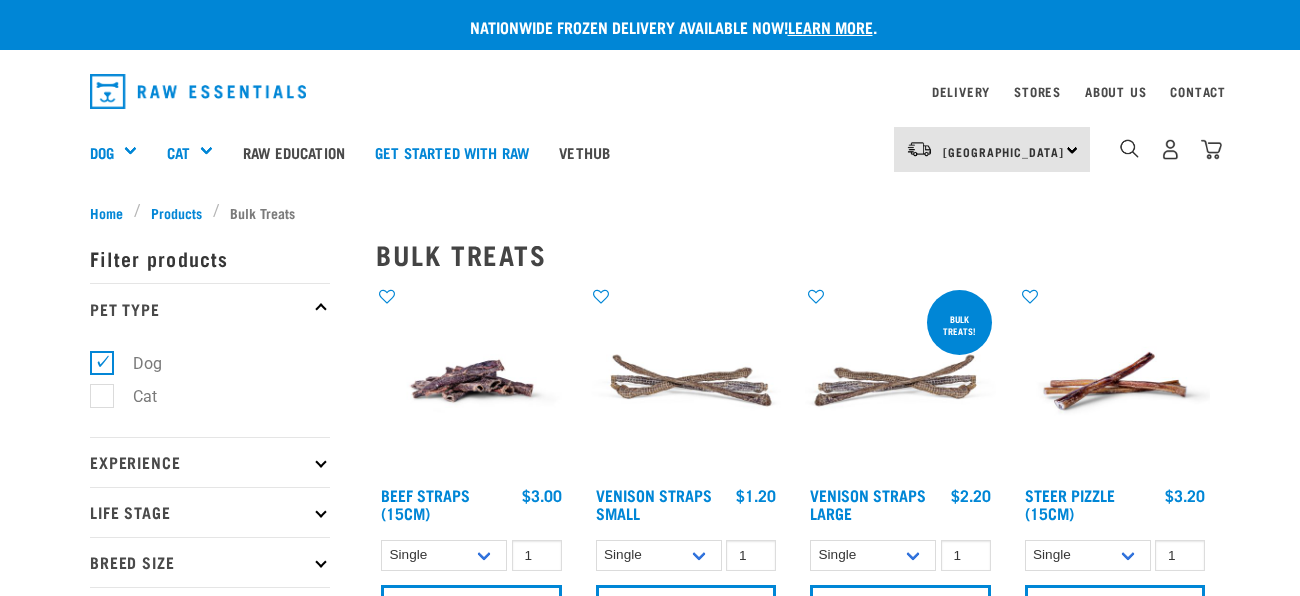 scroll, scrollTop: 0, scrollLeft: 0, axis: both 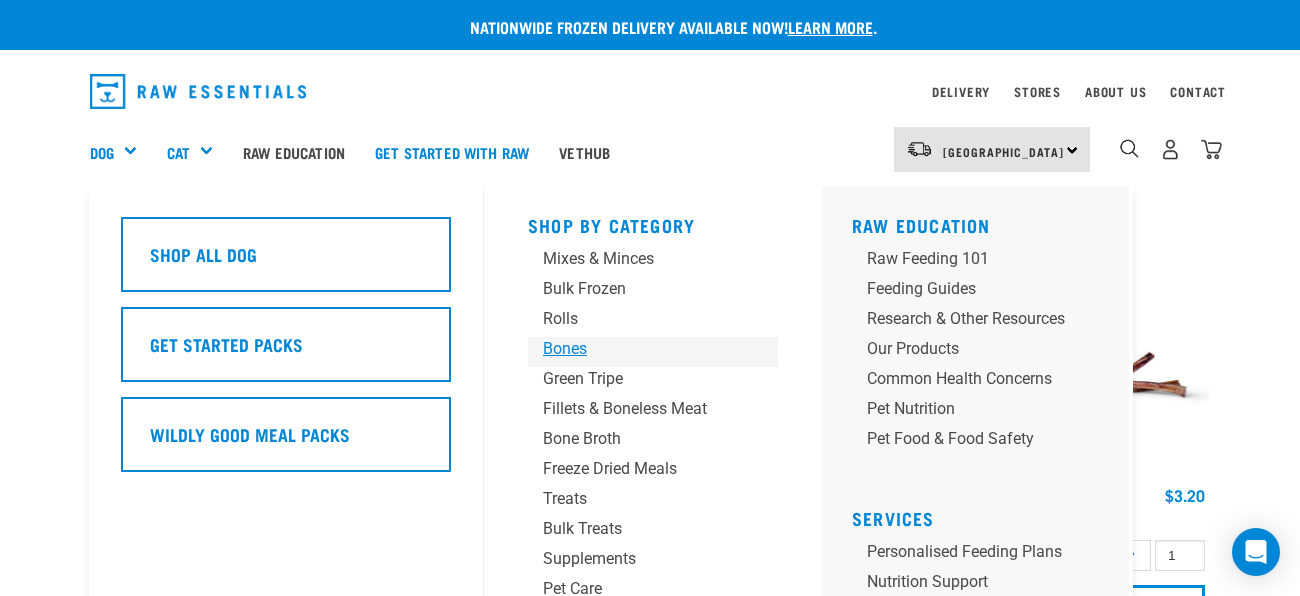 click on "Bones" at bounding box center [636, 349] 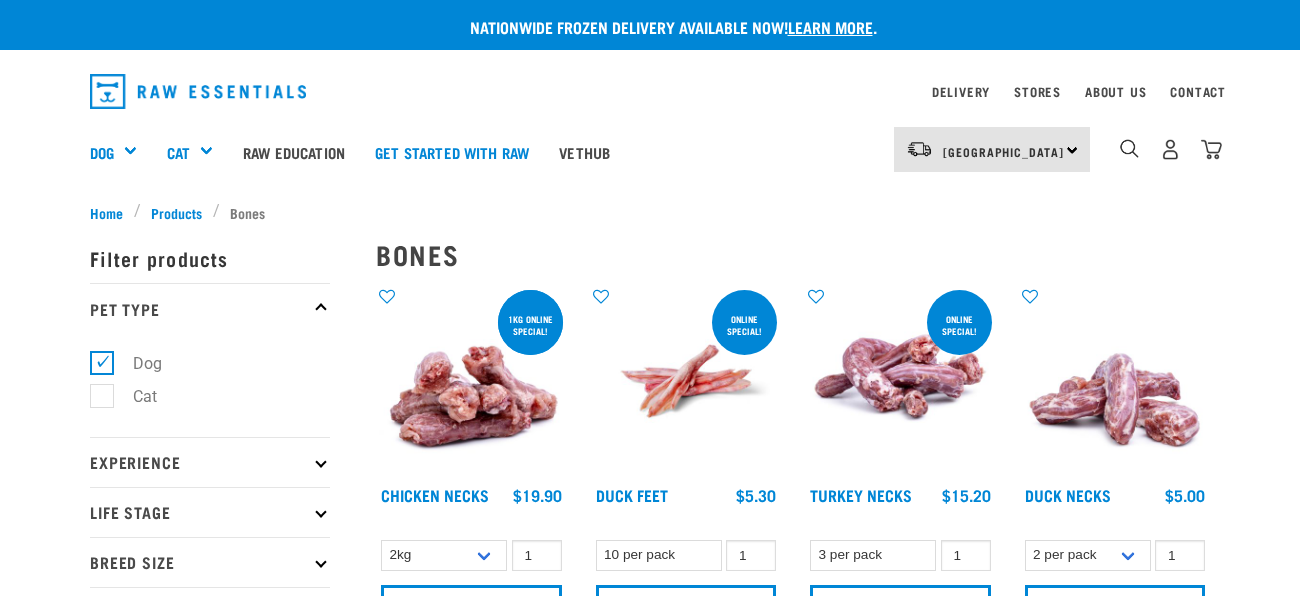 scroll, scrollTop: 0, scrollLeft: 0, axis: both 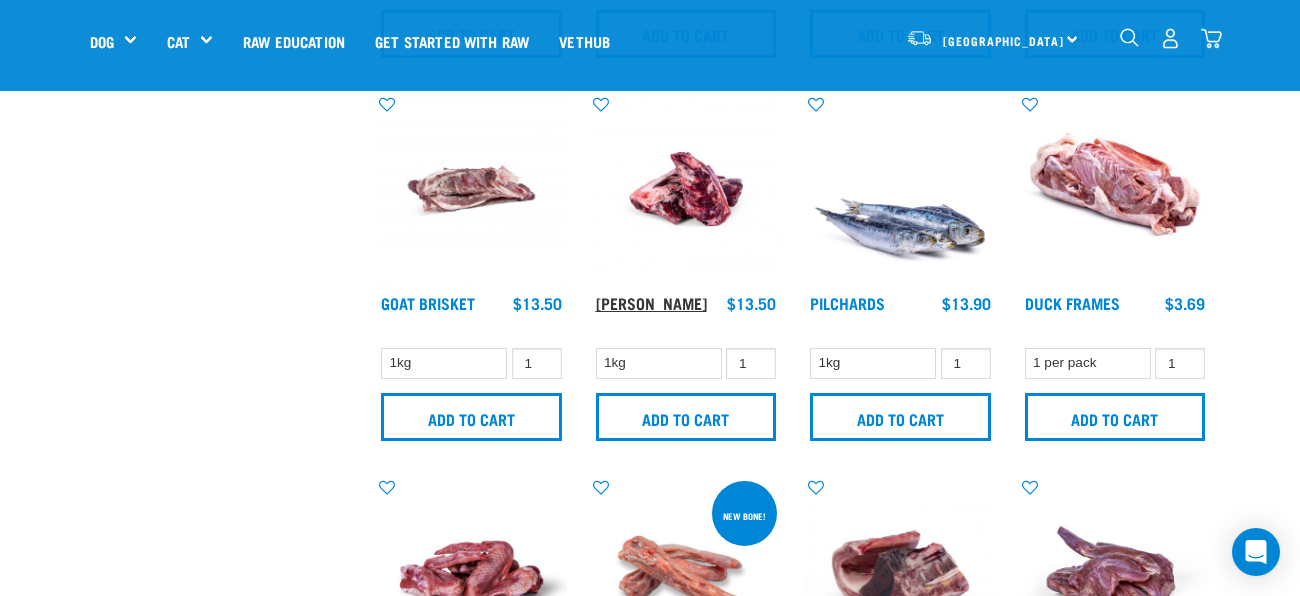 click on "[PERSON_NAME]" at bounding box center [651, 302] 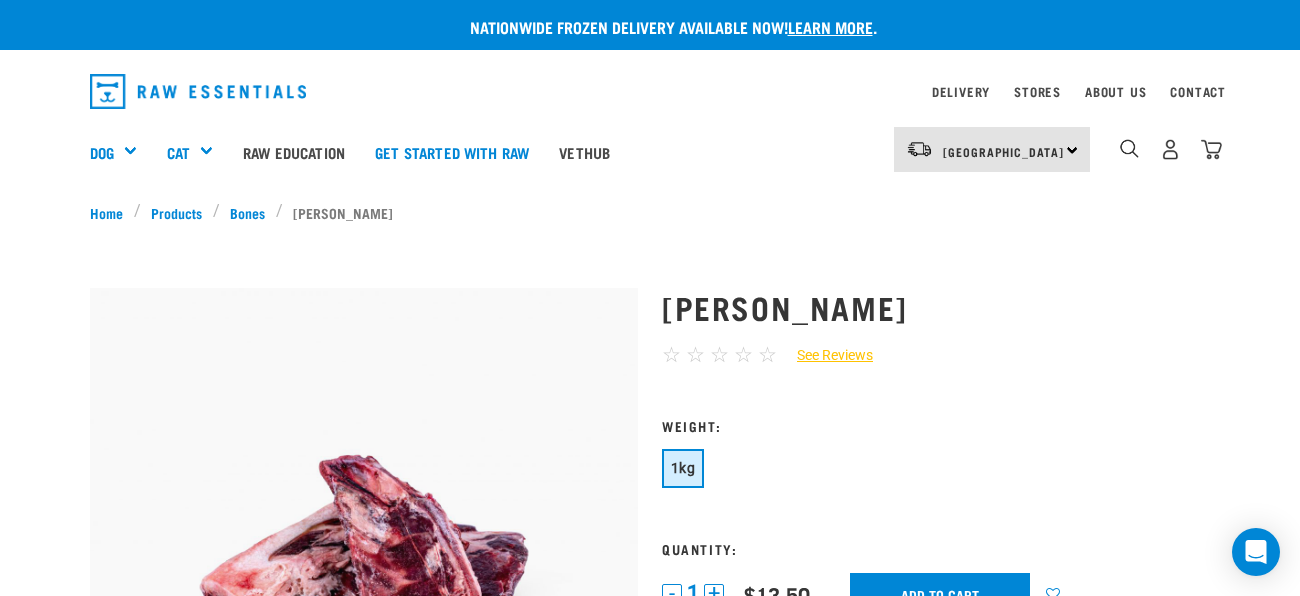 scroll, scrollTop: 0, scrollLeft: 0, axis: both 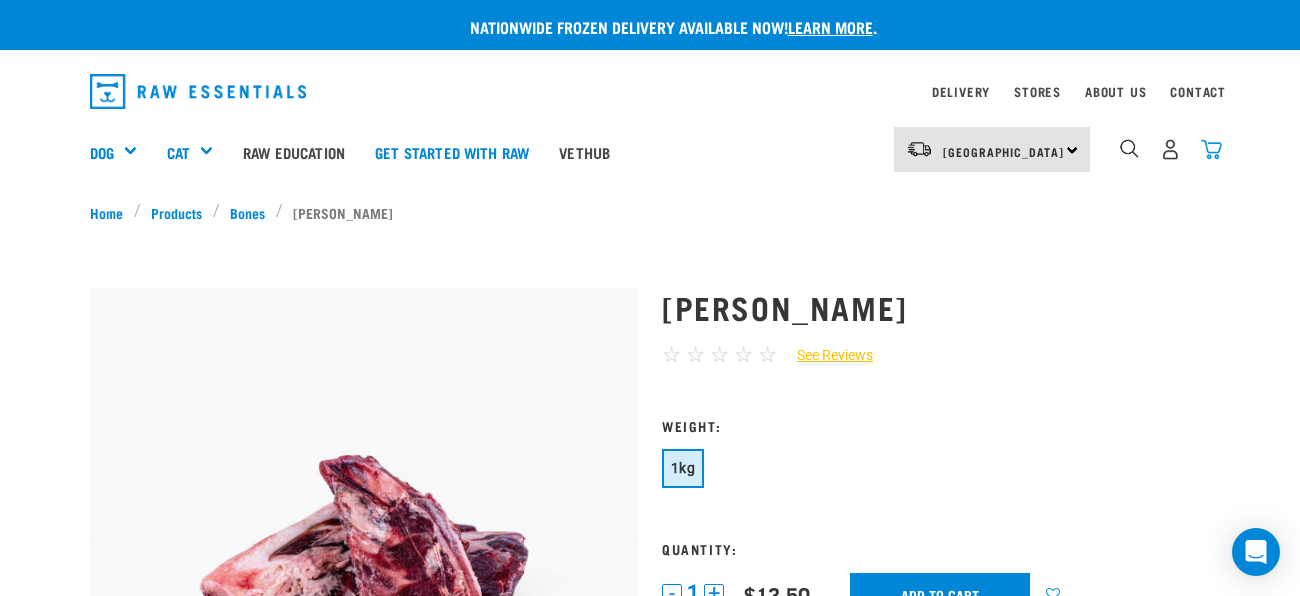 click at bounding box center [1211, 149] 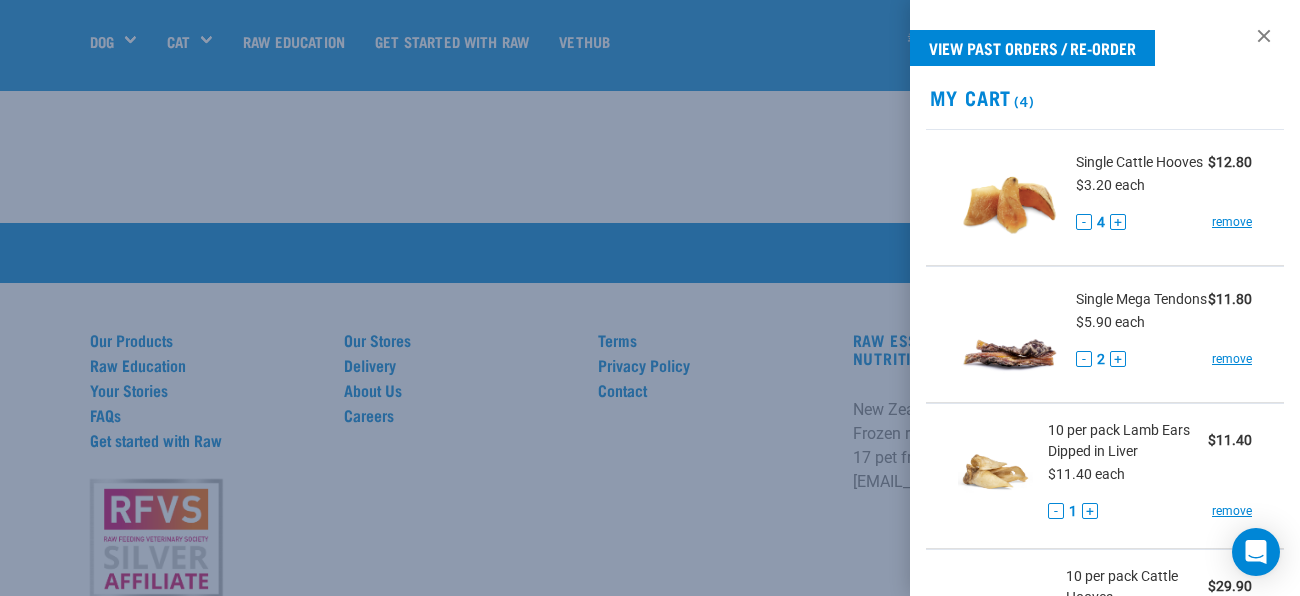 scroll, scrollTop: 1879, scrollLeft: 0, axis: vertical 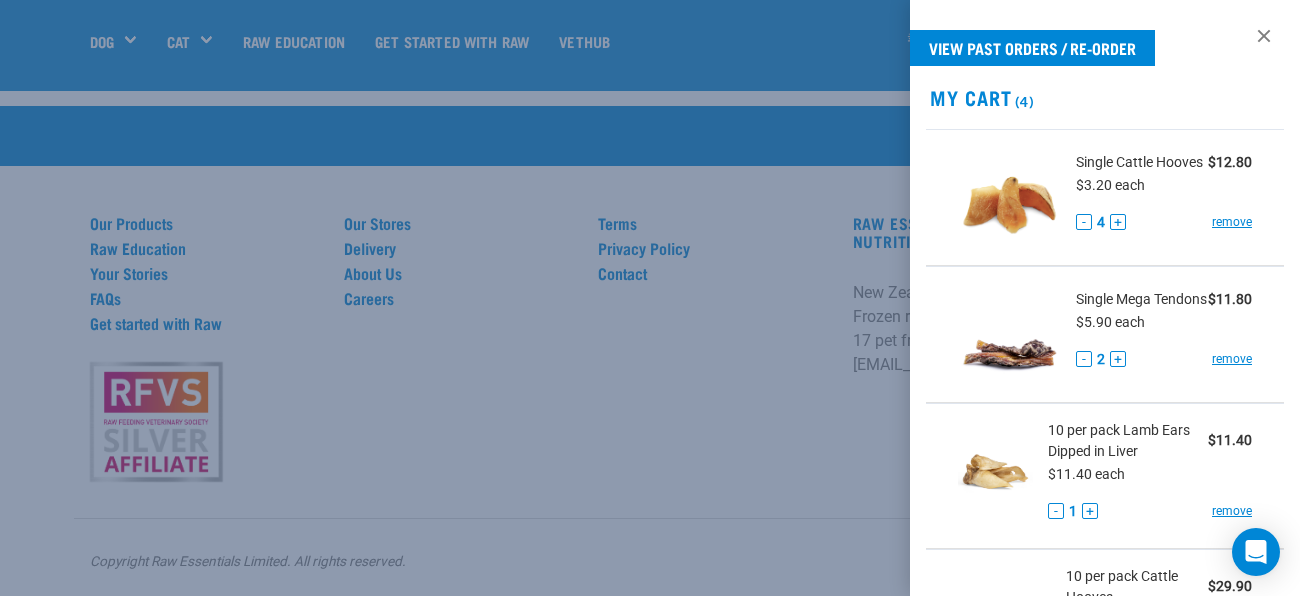 click on "10 per pack Cattle Hooves" at bounding box center [1137, 587] 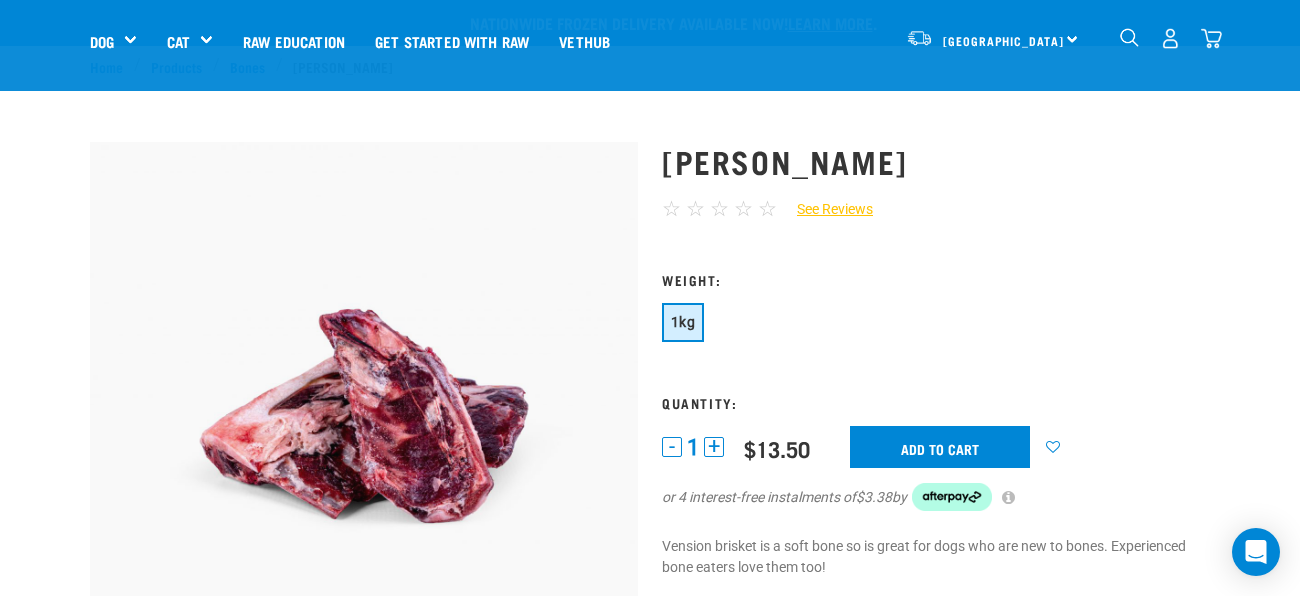 scroll, scrollTop: 0, scrollLeft: 0, axis: both 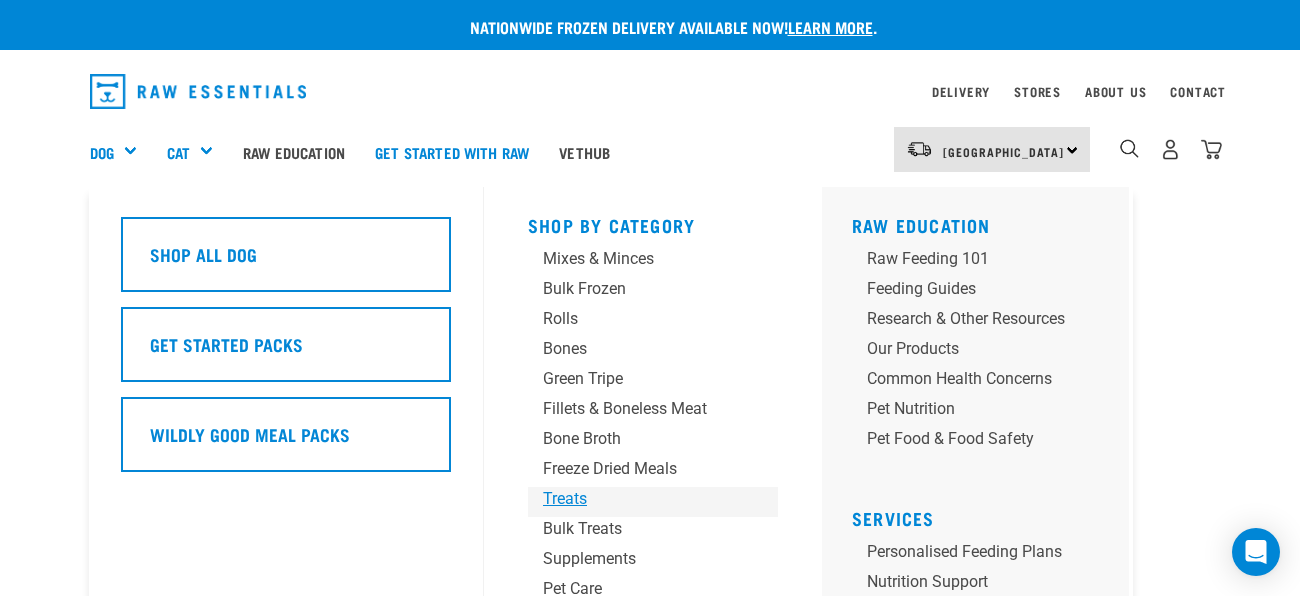 click on "Treats" at bounding box center (636, 499) 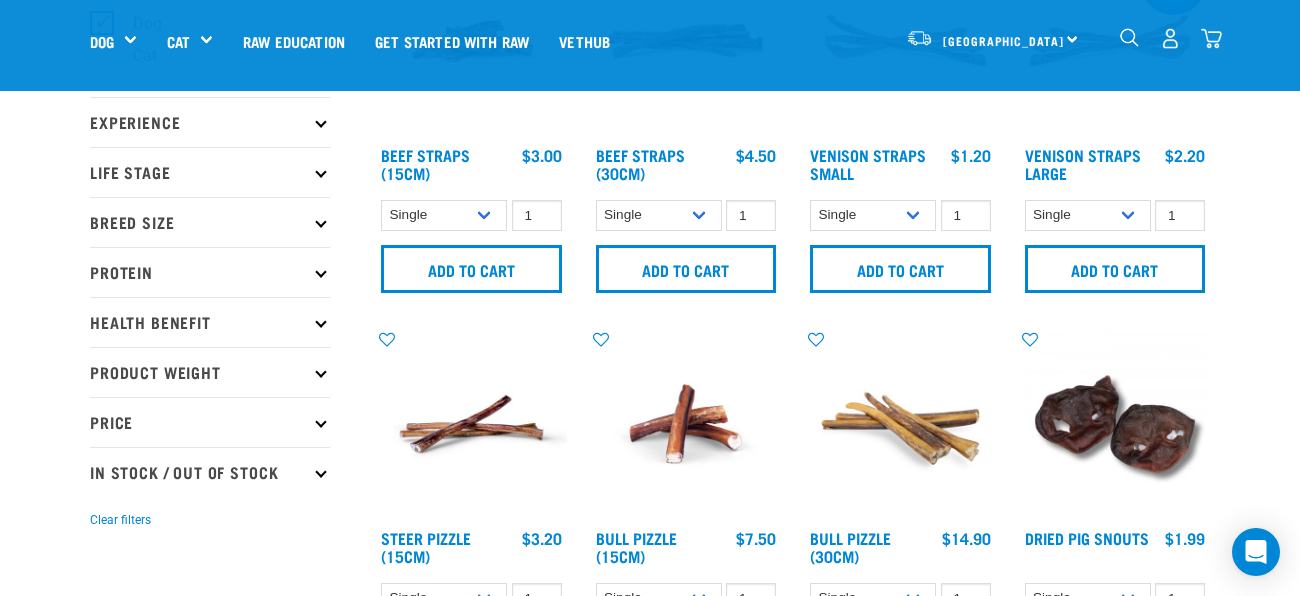 scroll, scrollTop: 0, scrollLeft: 0, axis: both 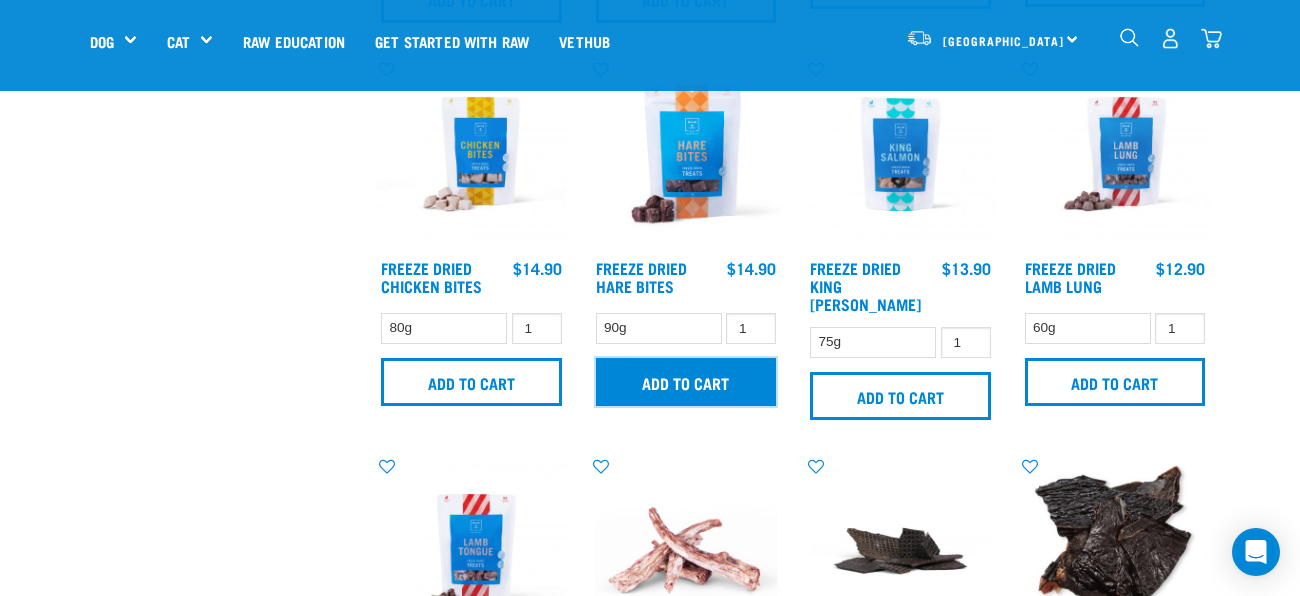 click on "Add to cart" at bounding box center [686, 382] 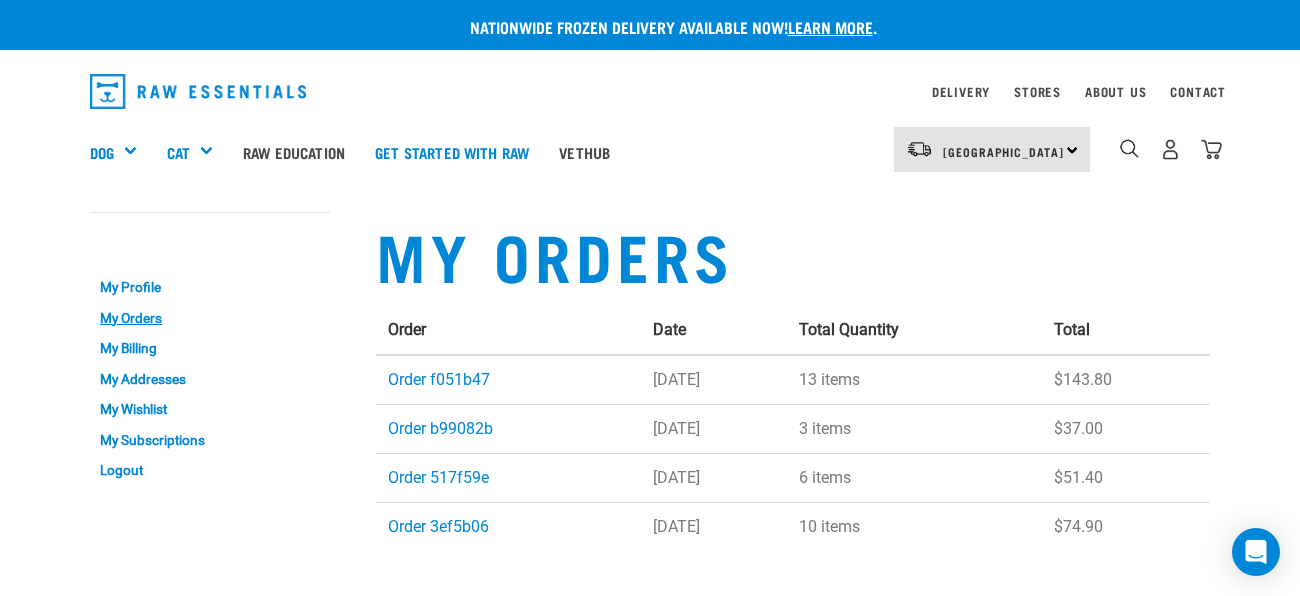 scroll, scrollTop: 0, scrollLeft: 0, axis: both 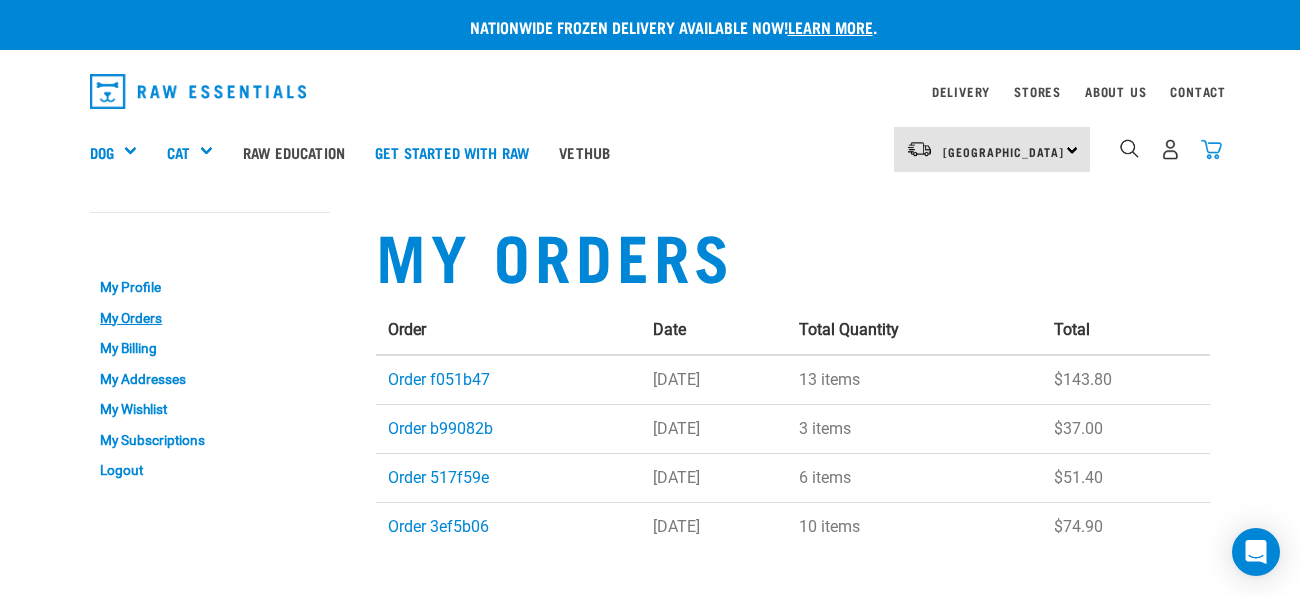 click at bounding box center [1211, 149] 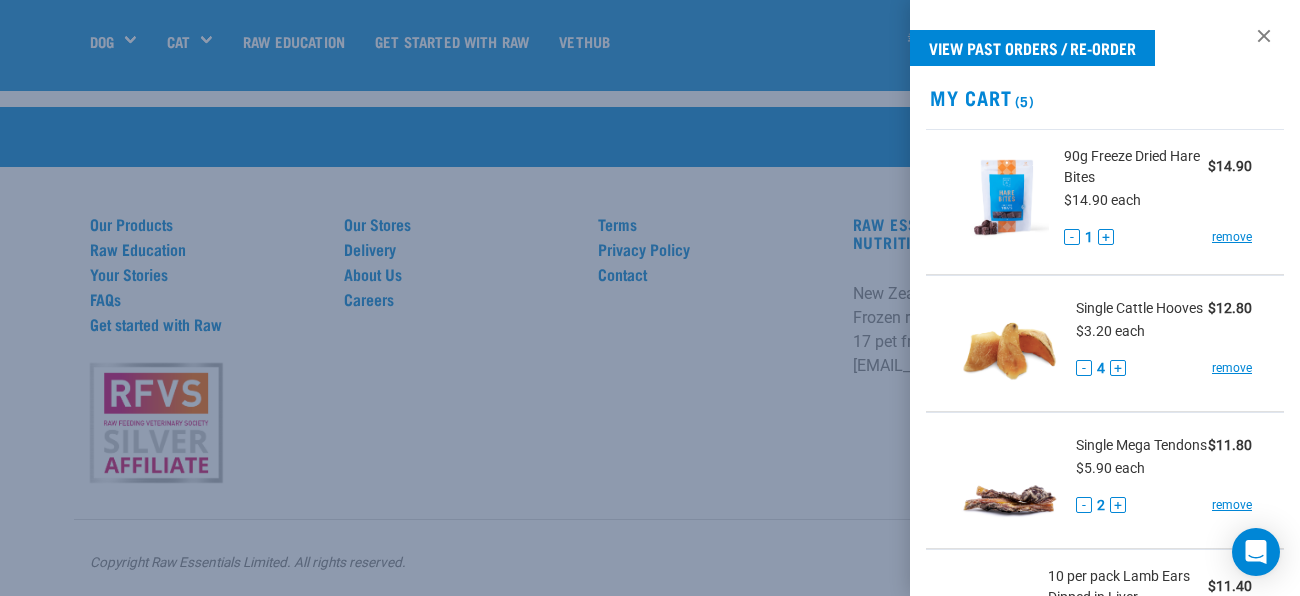 scroll, scrollTop: 848, scrollLeft: 0, axis: vertical 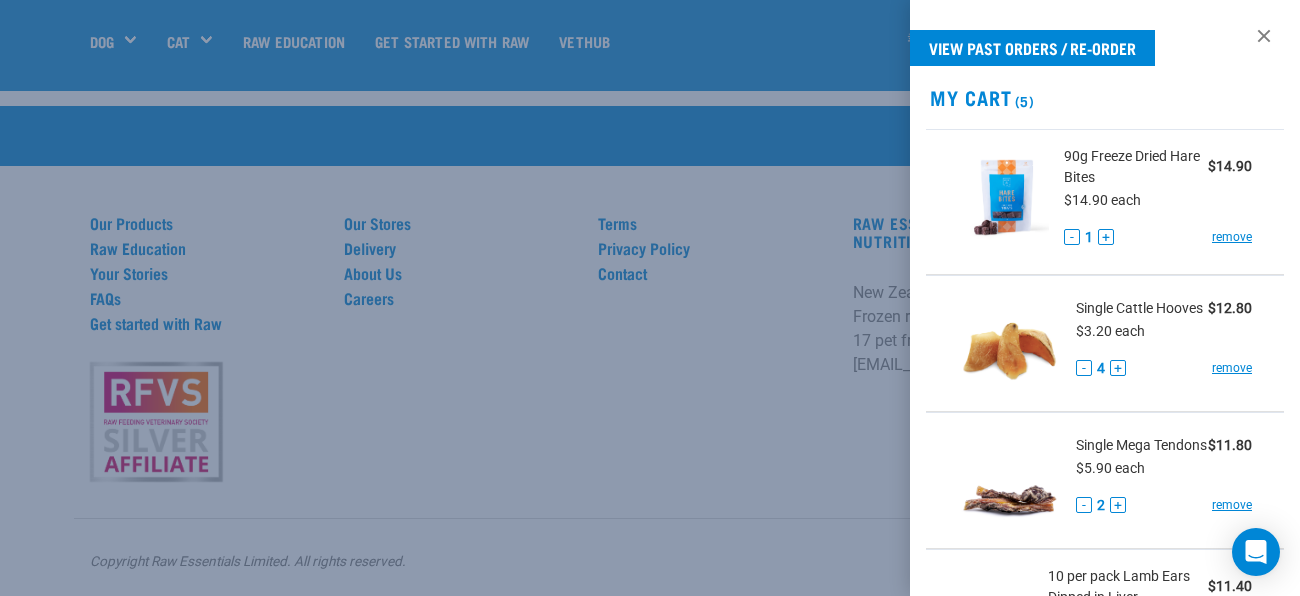 click on "Single Mega Tendons
$11.80
$5.90 each
-
2
+
remove" at bounding box center [1105, 480] 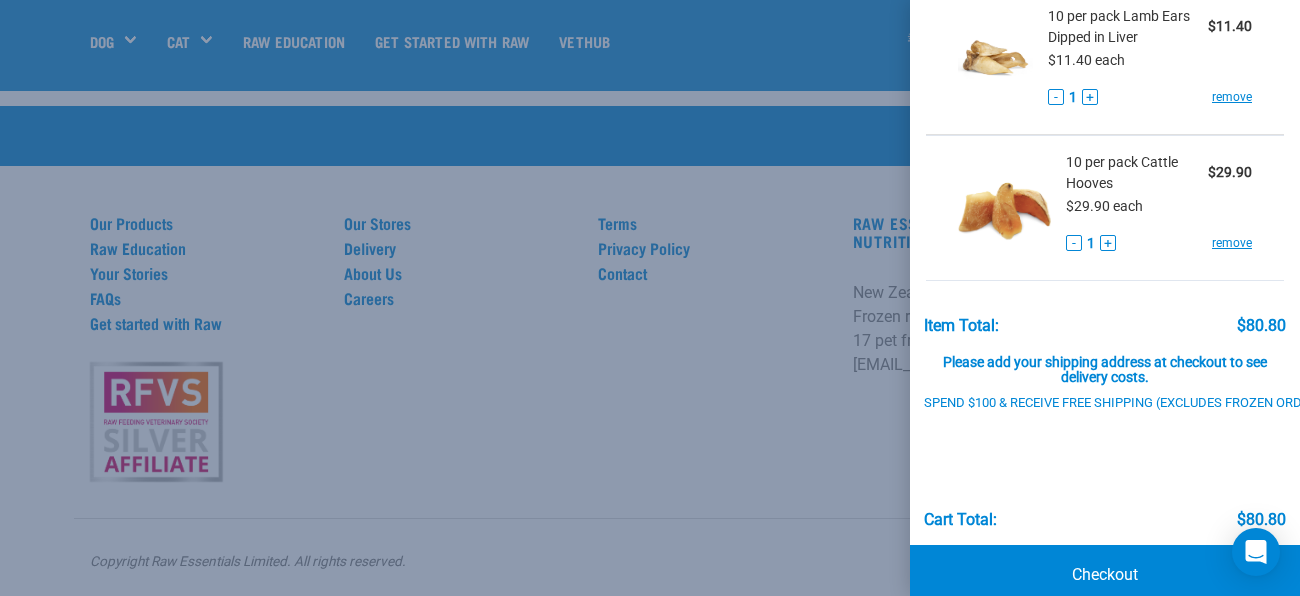 scroll, scrollTop: 520, scrollLeft: 0, axis: vertical 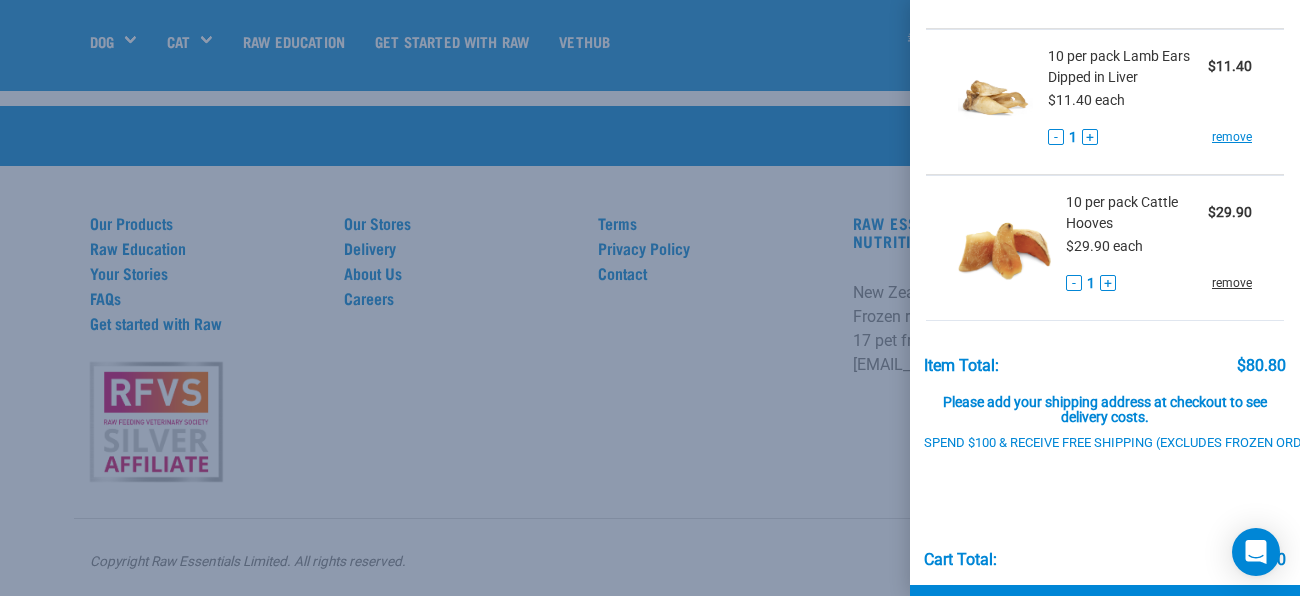 click on "remove" at bounding box center [1232, 283] 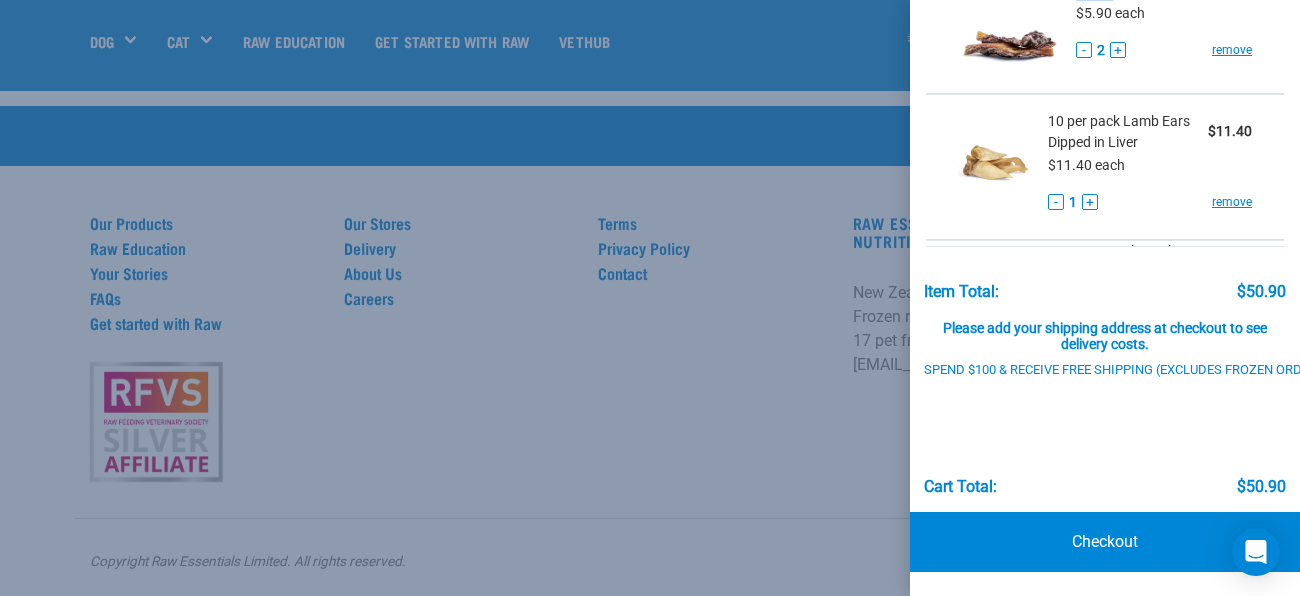 scroll, scrollTop: 454, scrollLeft: 0, axis: vertical 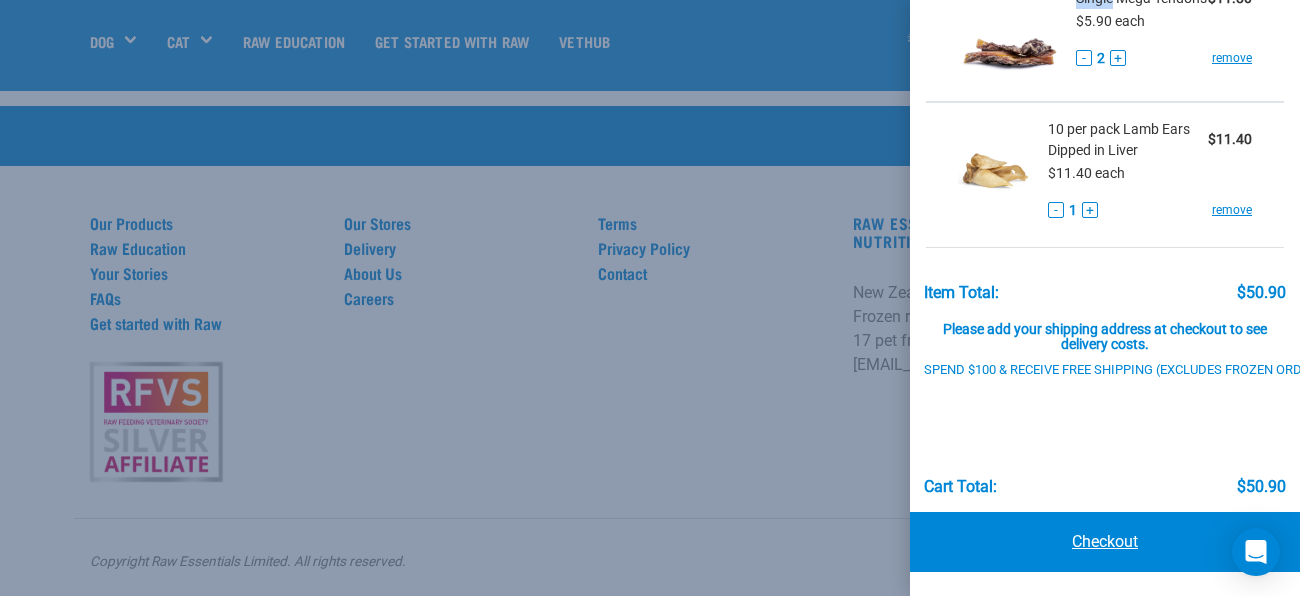 click on "Checkout" at bounding box center (1105, 542) 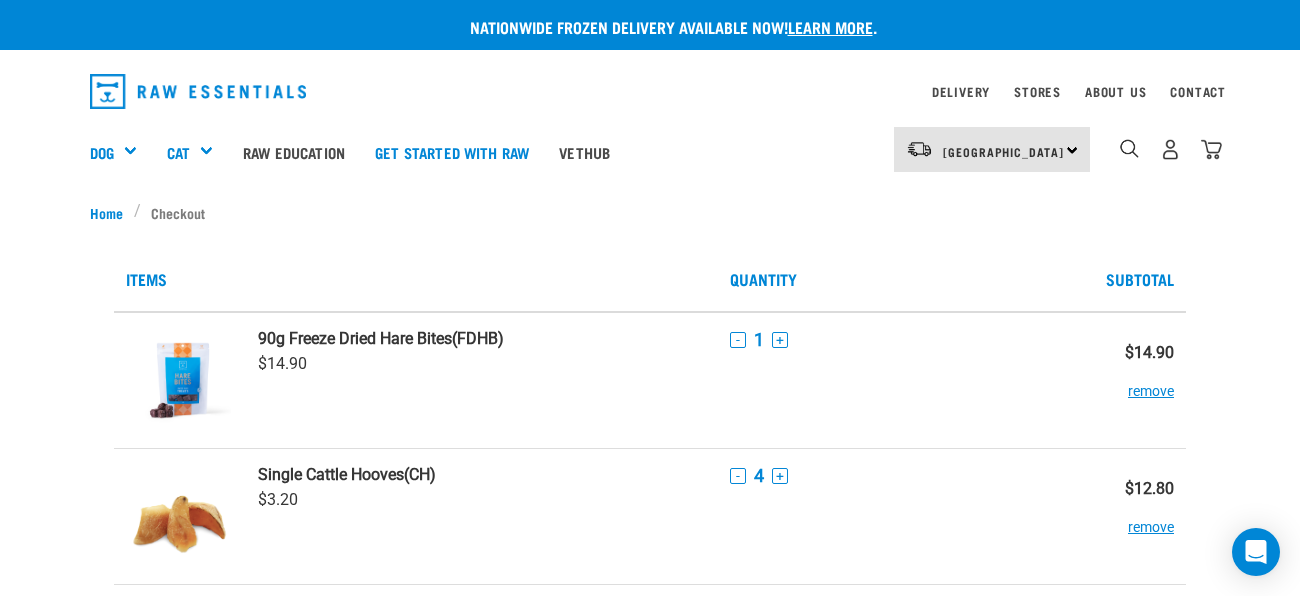scroll, scrollTop: 39, scrollLeft: 0, axis: vertical 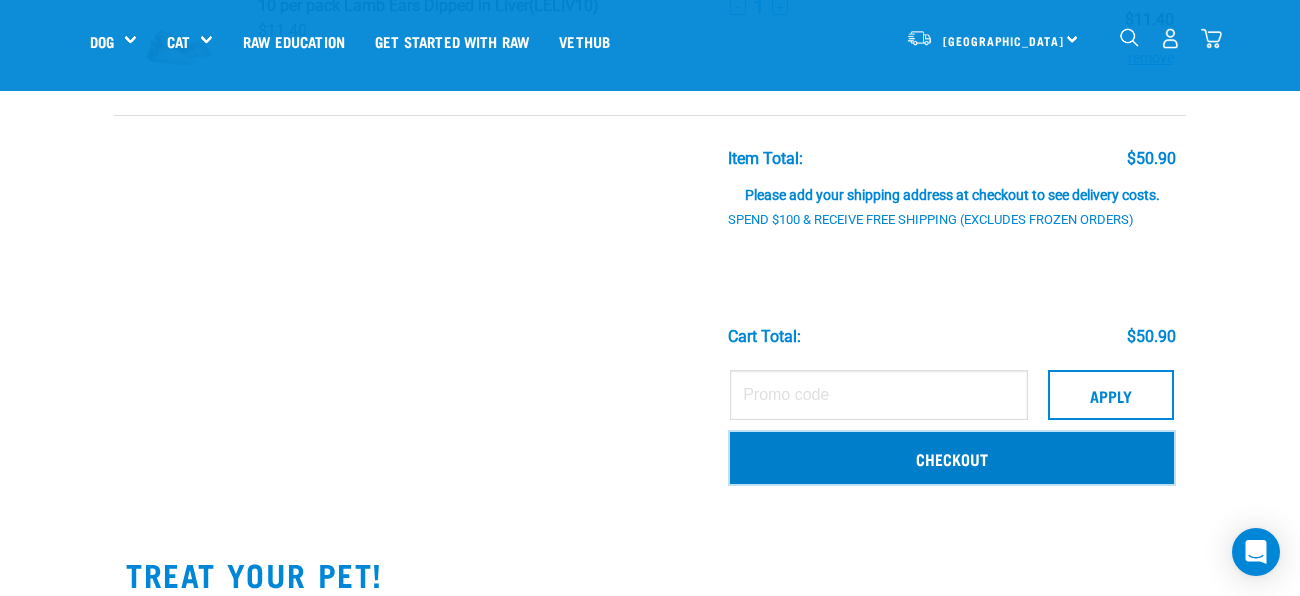 click on "Checkout" at bounding box center (952, 458) 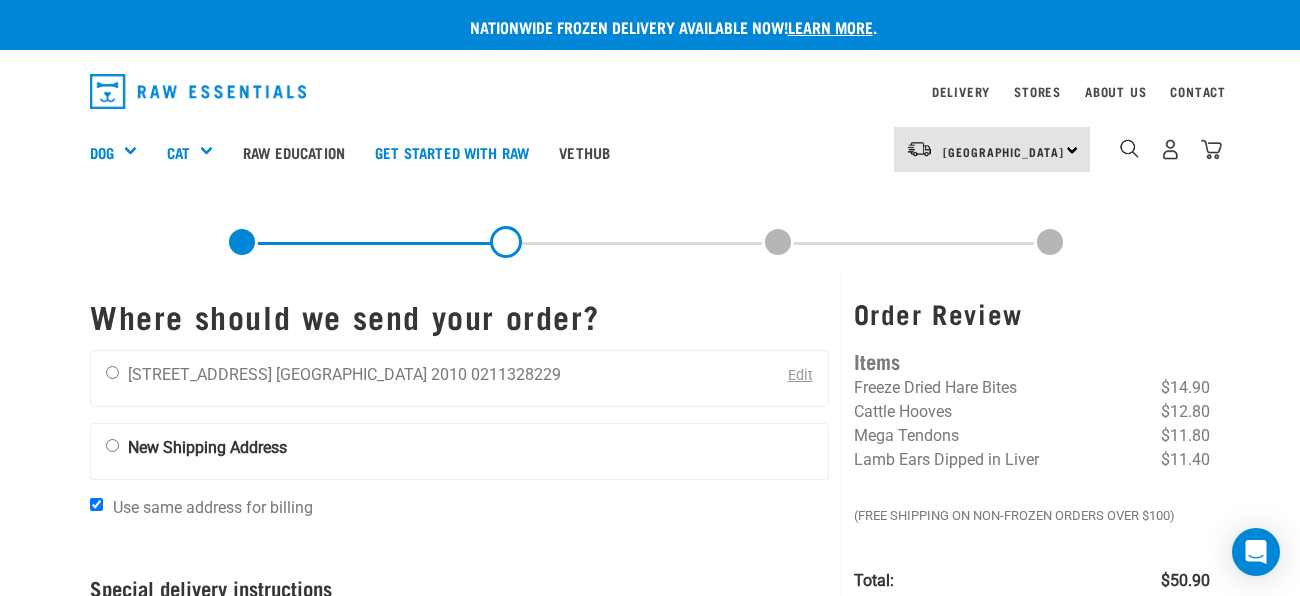 scroll, scrollTop: 0, scrollLeft: 0, axis: both 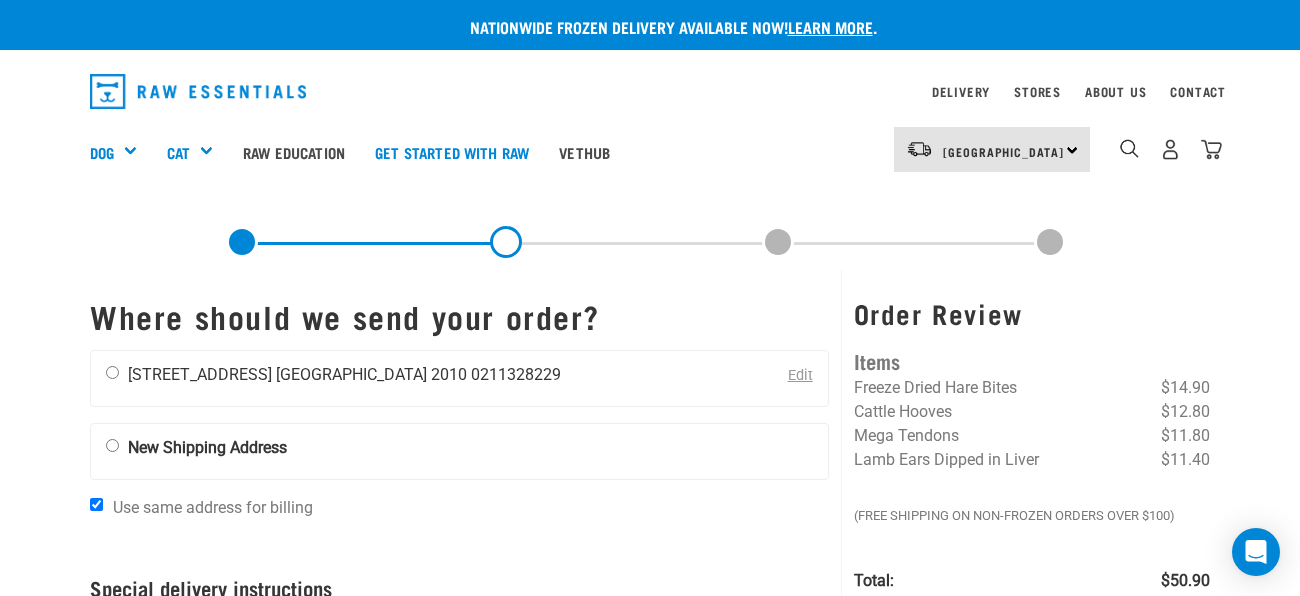click at bounding box center (112, 372) 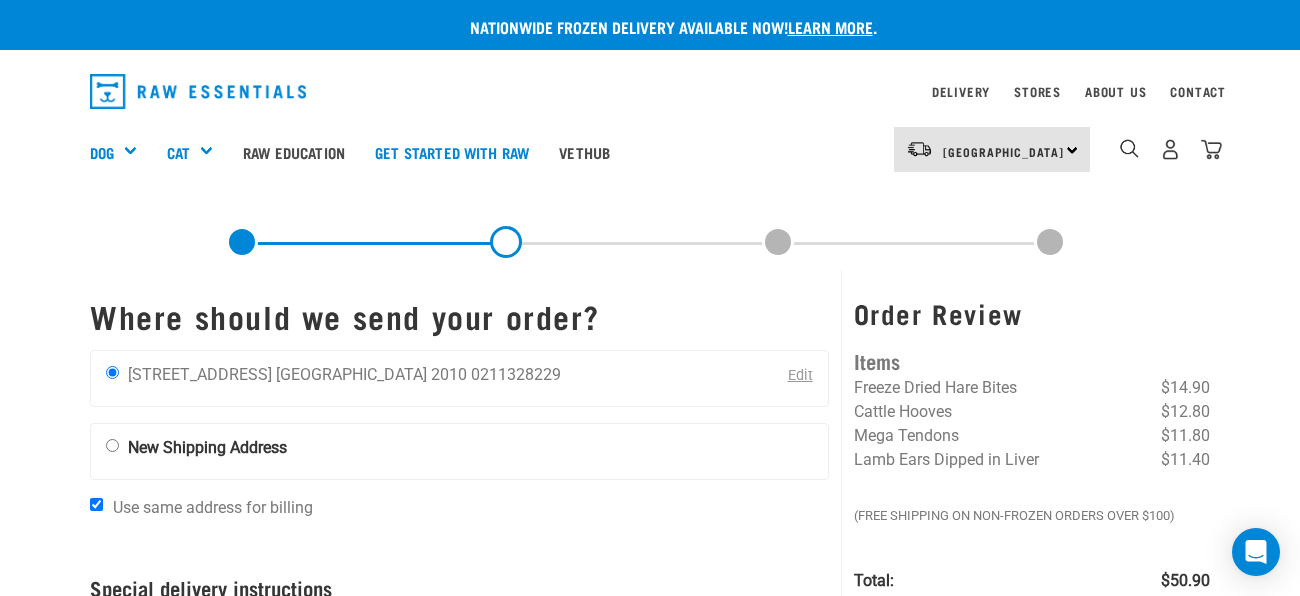 click at bounding box center [112, 445] 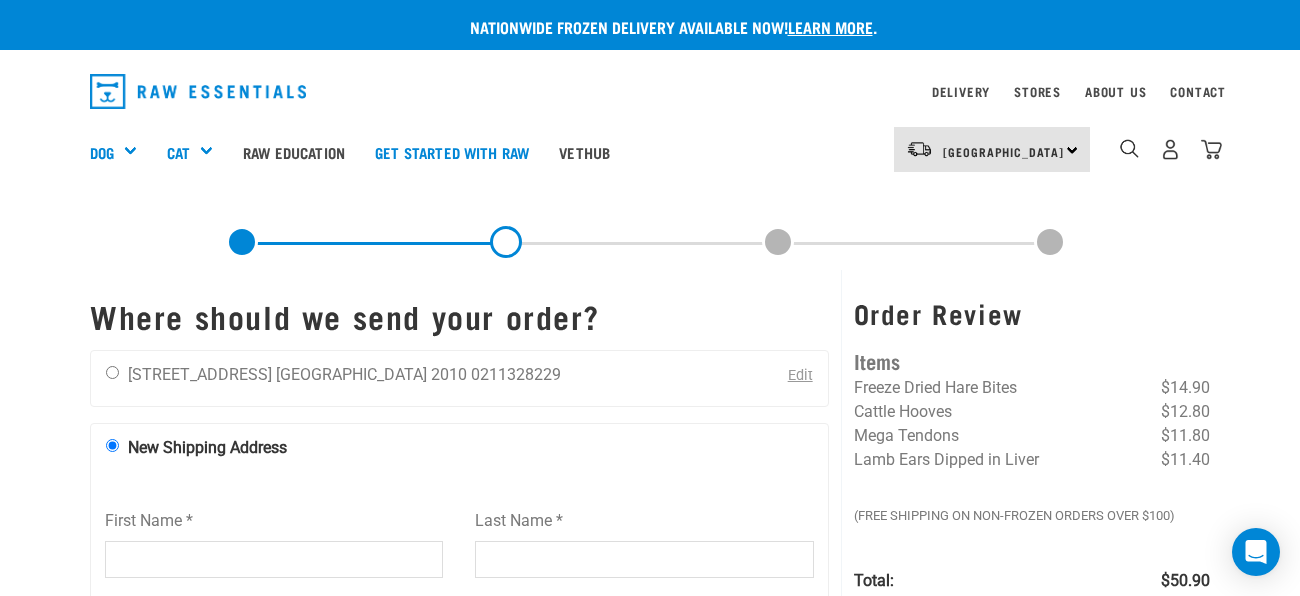 click at bounding box center (112, 372) 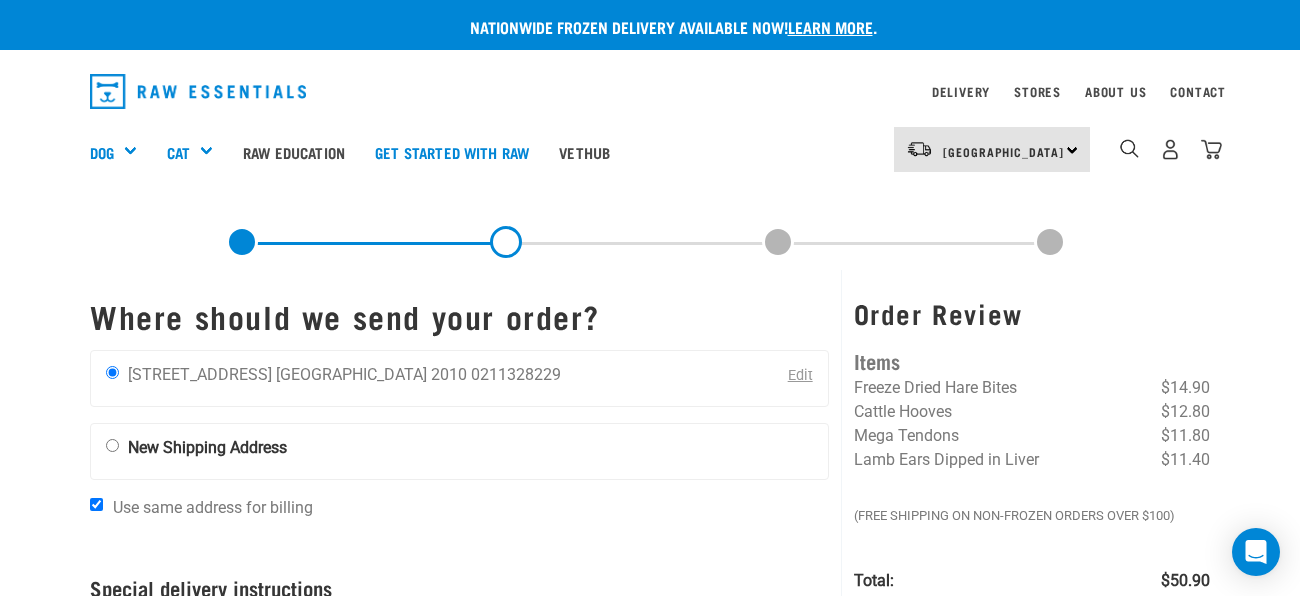 click at bounding box center (112, 445) 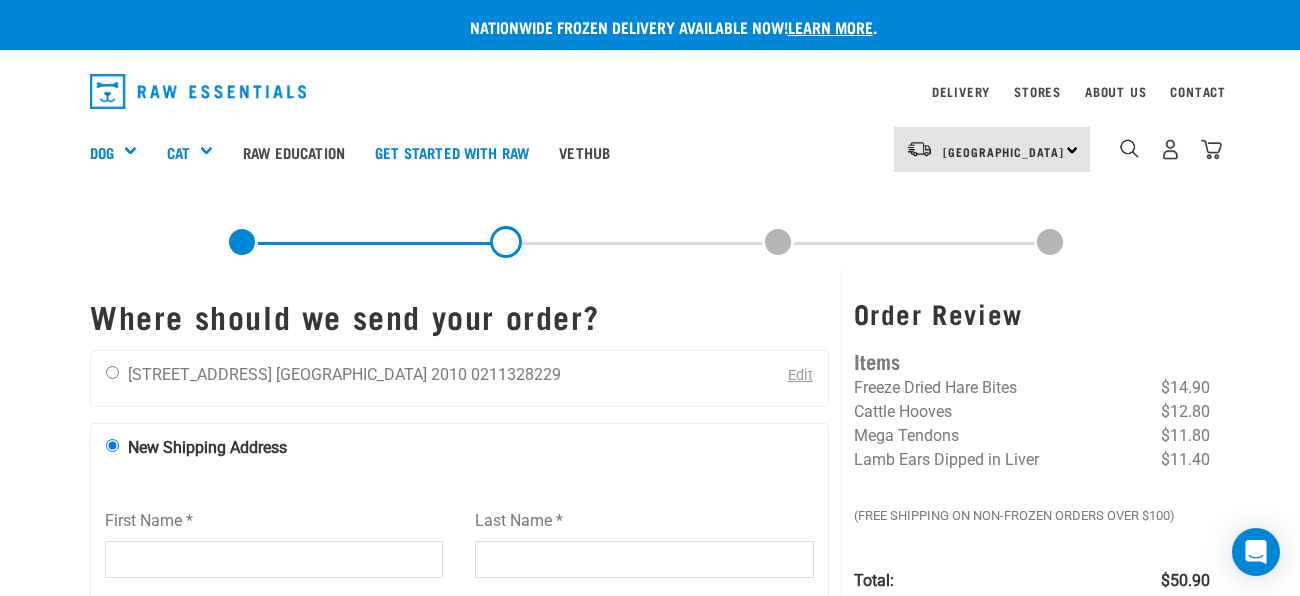 click at bounding box center [112, 372] 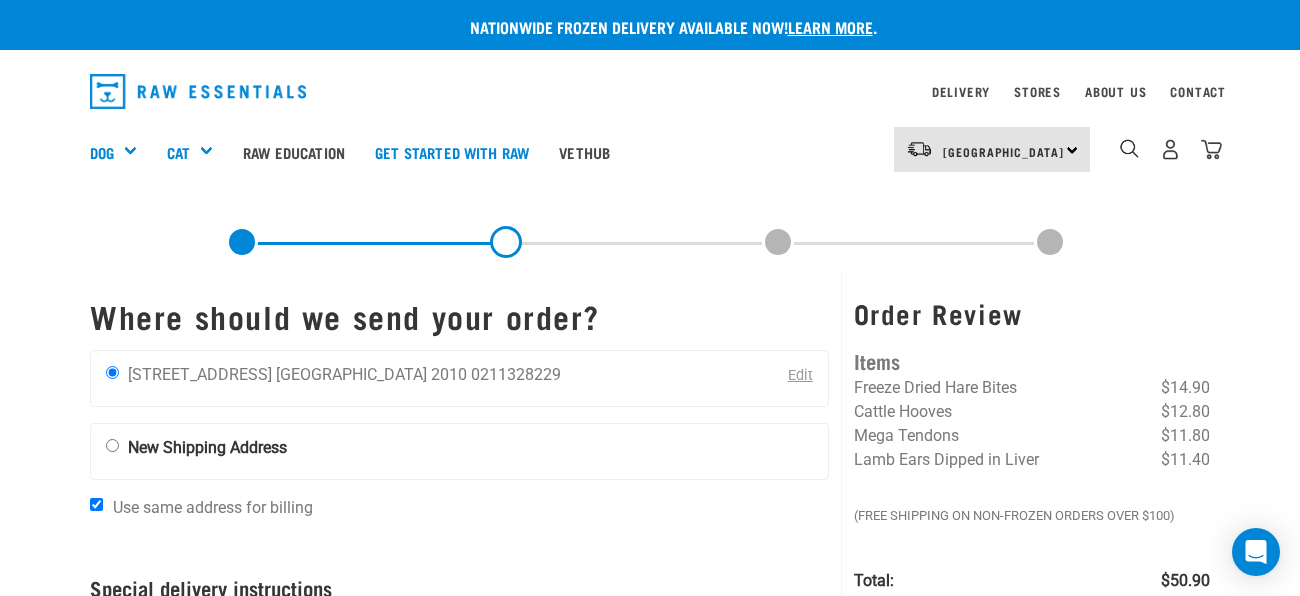 click on "Where should we send your order?
Edit
Andrew Lavery
13B Ballater Place
Auckland
2010
0211328229
New Shipping Address" at bounding box center [459, 631] 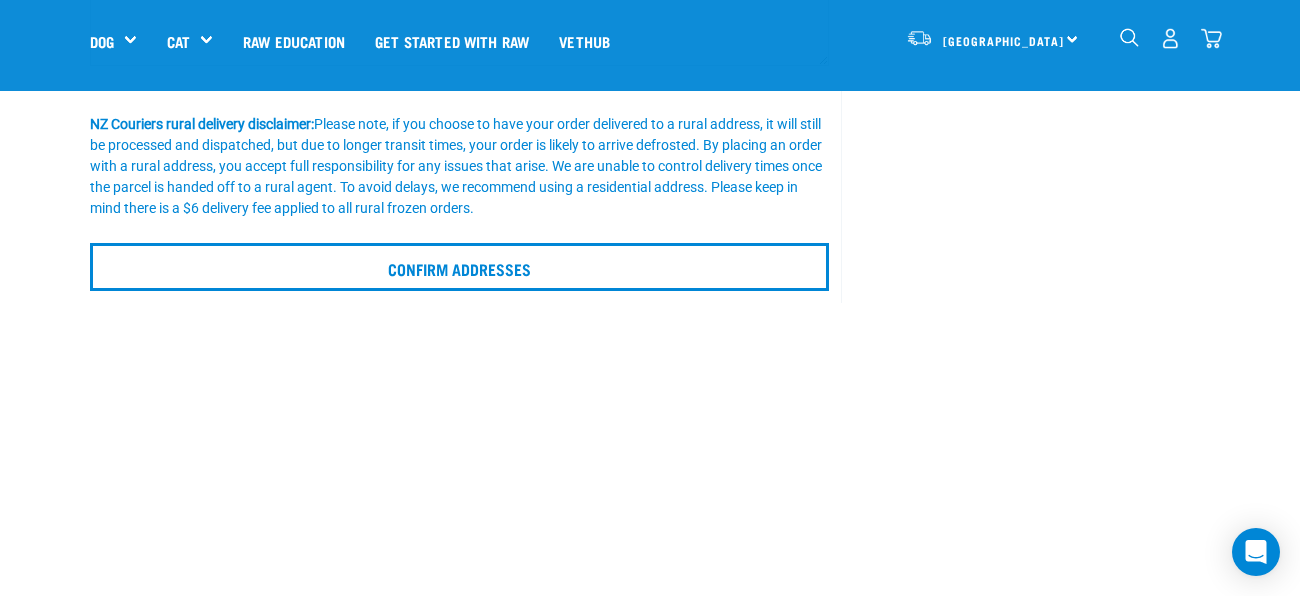 scroll, scrollTop: 639, scrollLeft: 0, axis: vertical 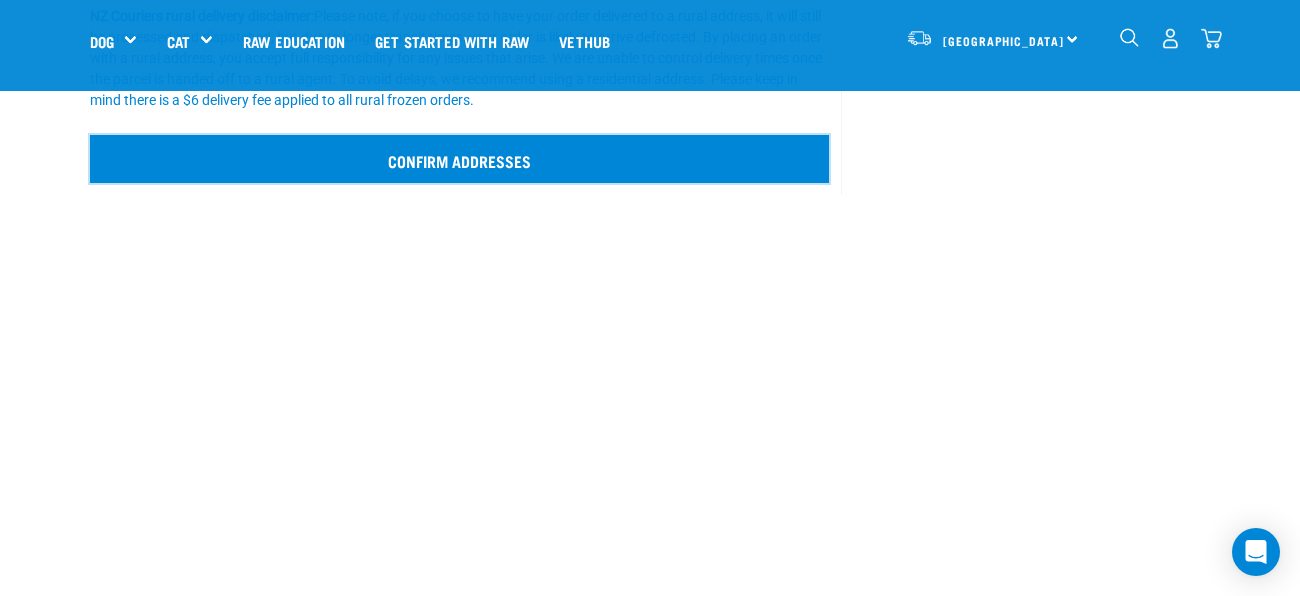 click on "Confirm addresses" at bounding box center [459, 159] 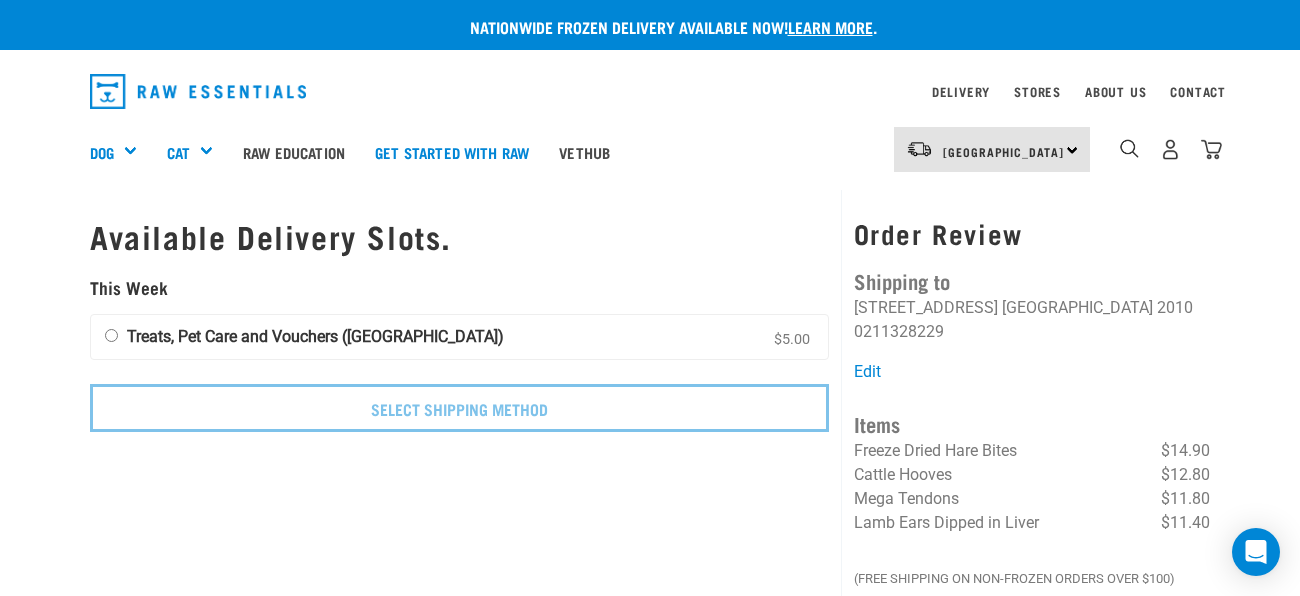 scroll, scrollTop: 0, scrollLeft: 0, axis: both 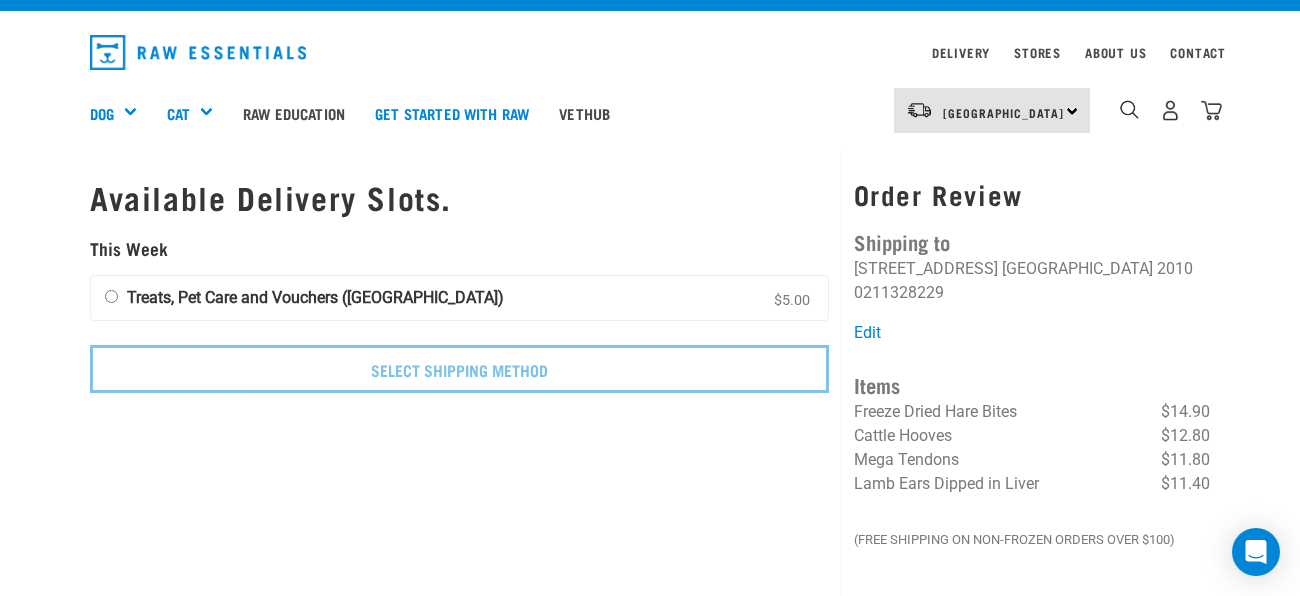 click on "Treats, Pet Care and Vouchers (North Island)" at bounding box center (315, 297) 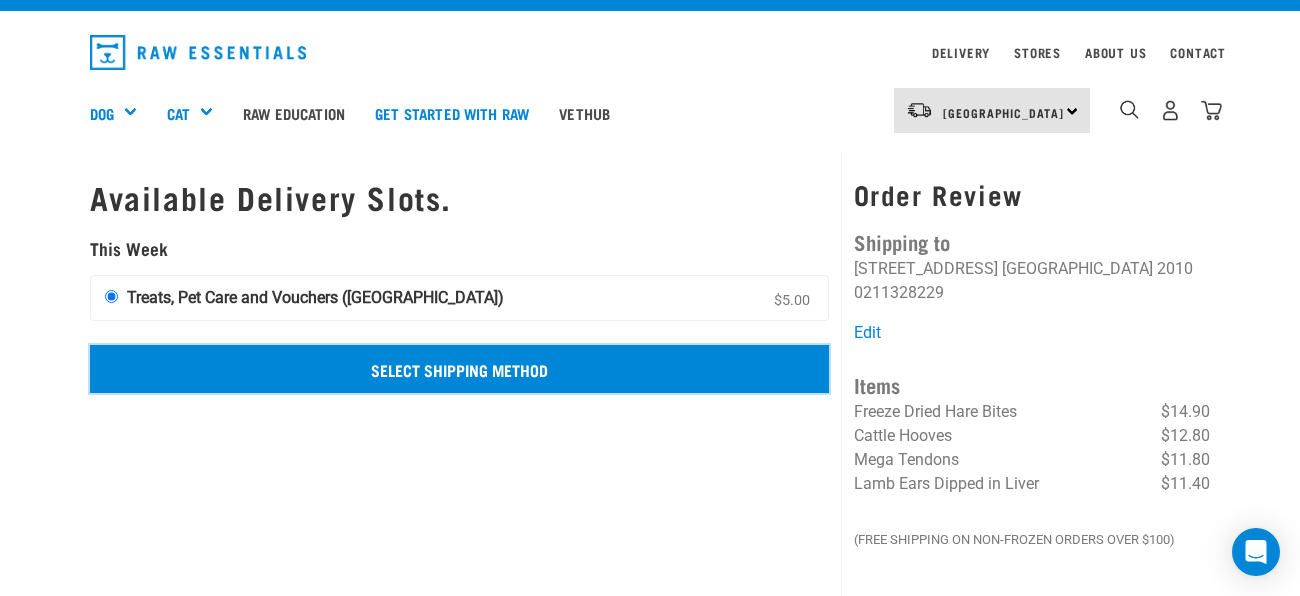 click on "Select Shipping Method" at bounding box center [459, 369] 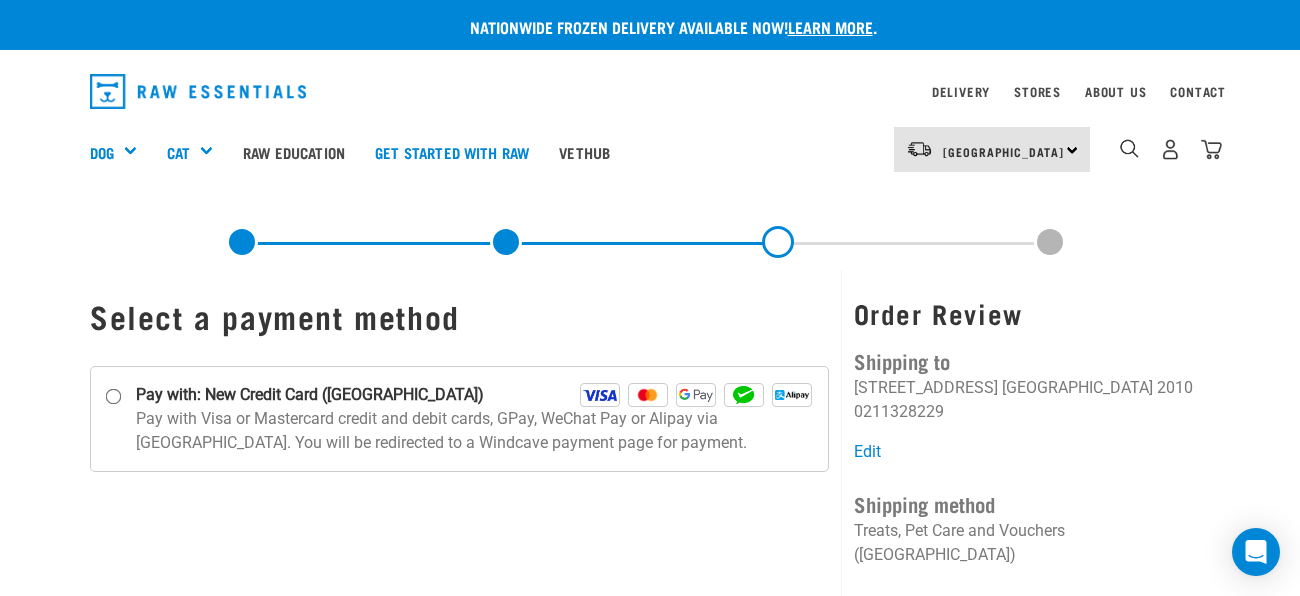 scroll, scrollTop: 39, scrollLeft: 0, axis: vertical 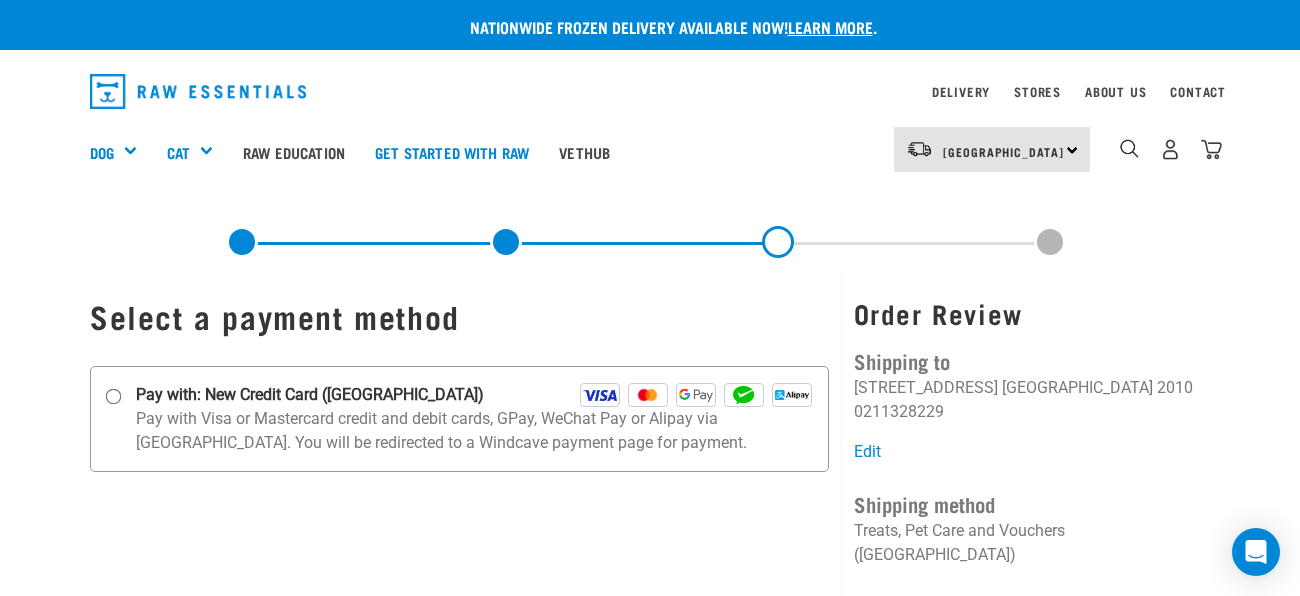 click on "Pay with: New Credit Card ([GEOGRAPHIC_DATA])" at bounding box center [310, 395] 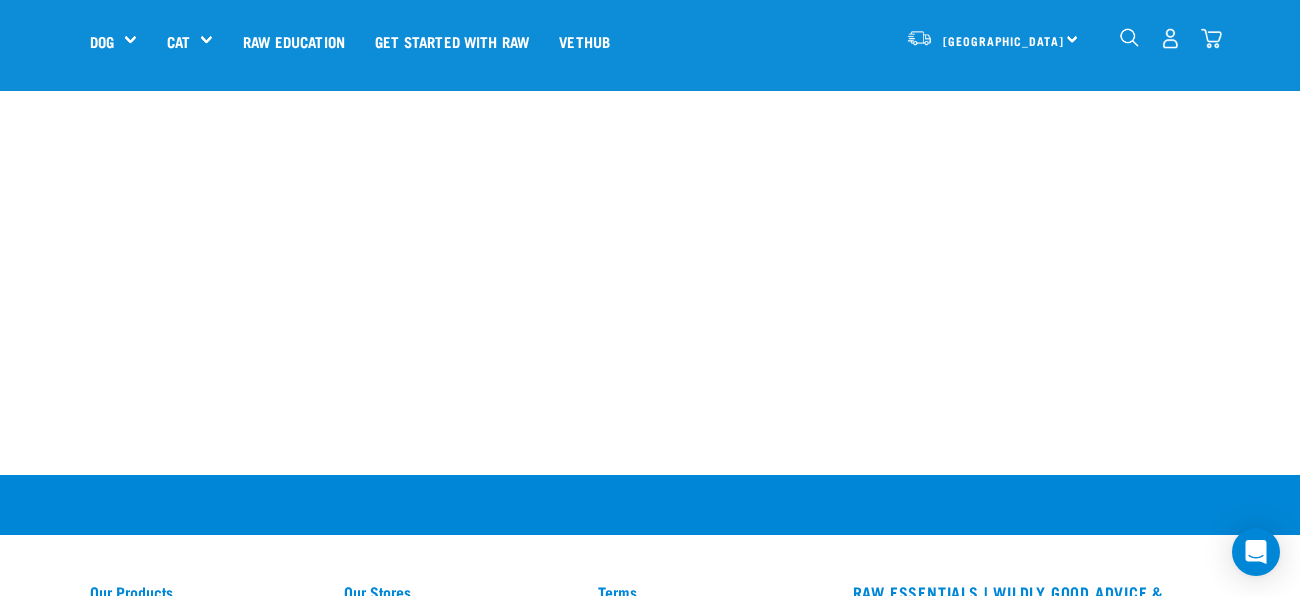 scroll, scrollTop: 839, scrollLeft: 0, axis: vertical 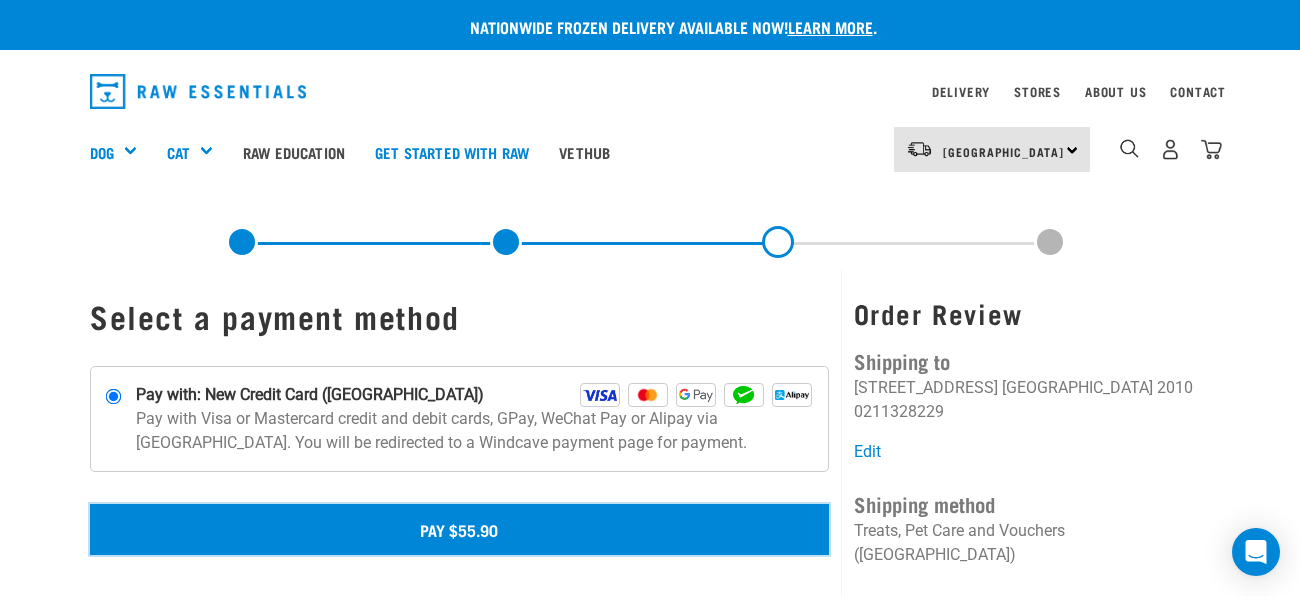 click on "Pay $55.90" at bounding box center (459, 529) 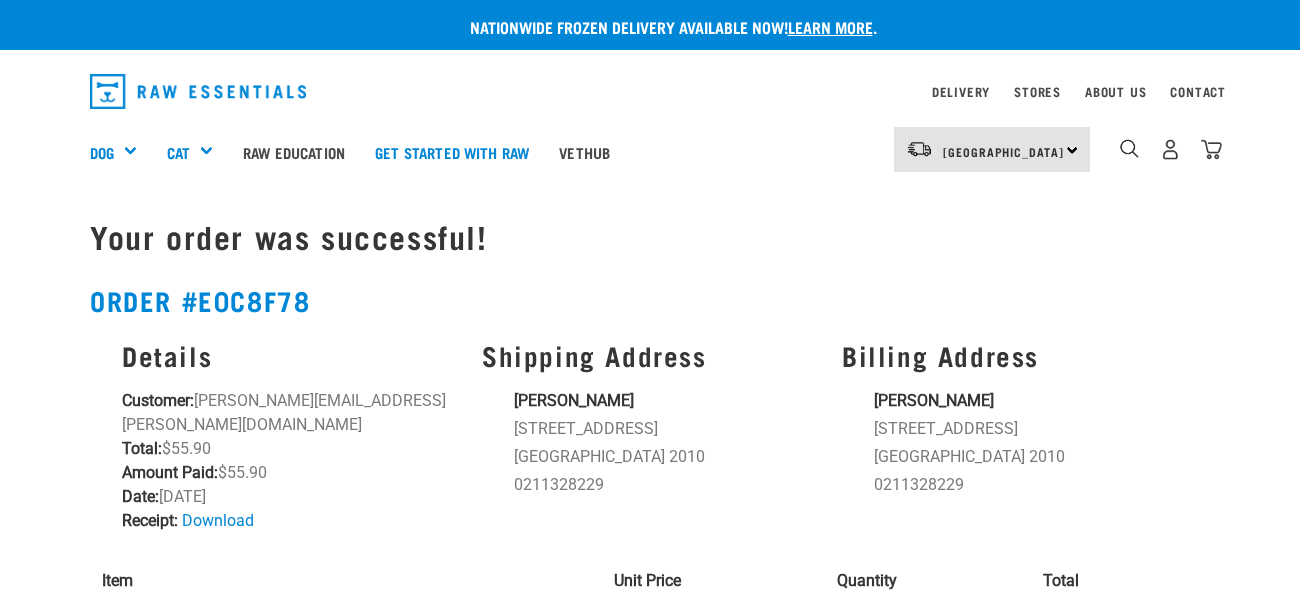 scroll, scrollTop: 0, scrollLeft: 0, axis: both 